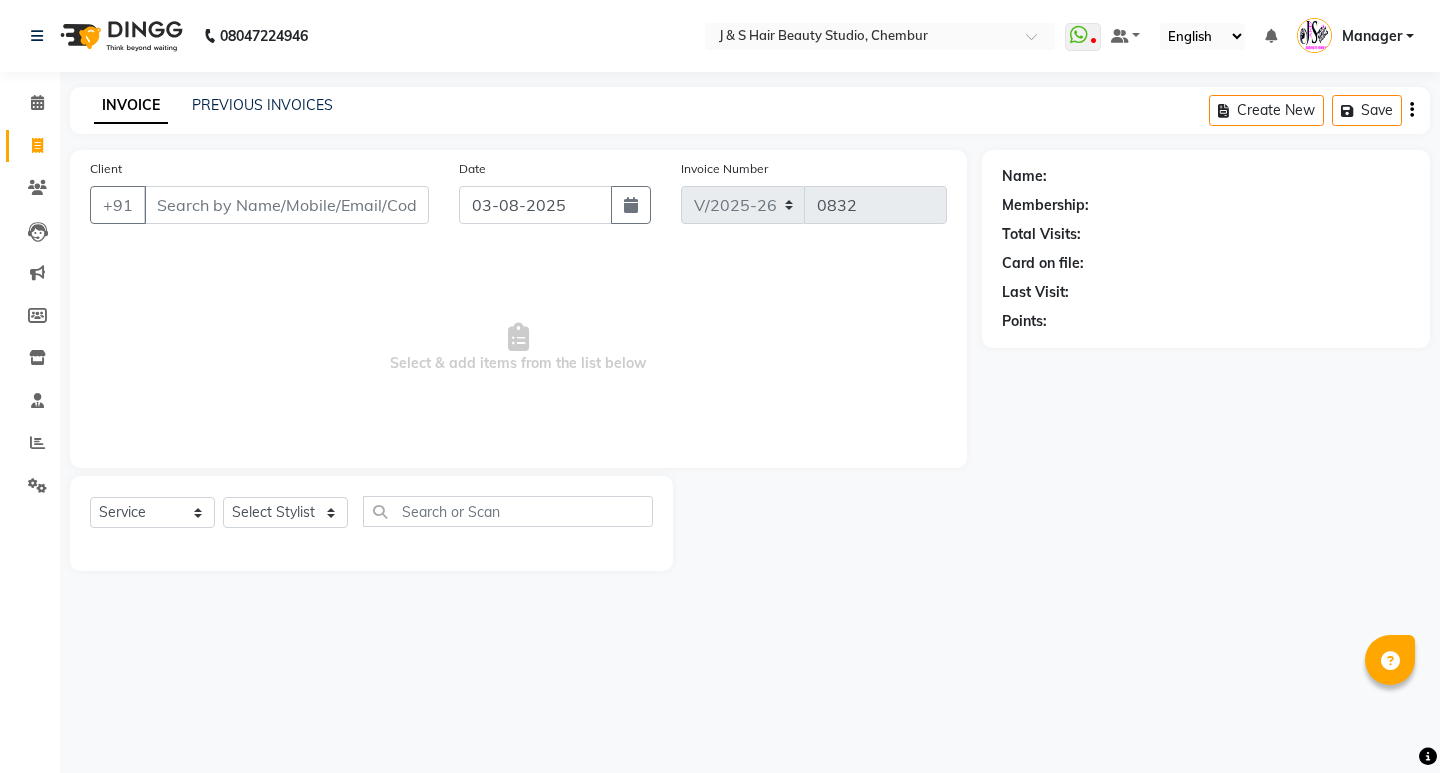 select on "143" 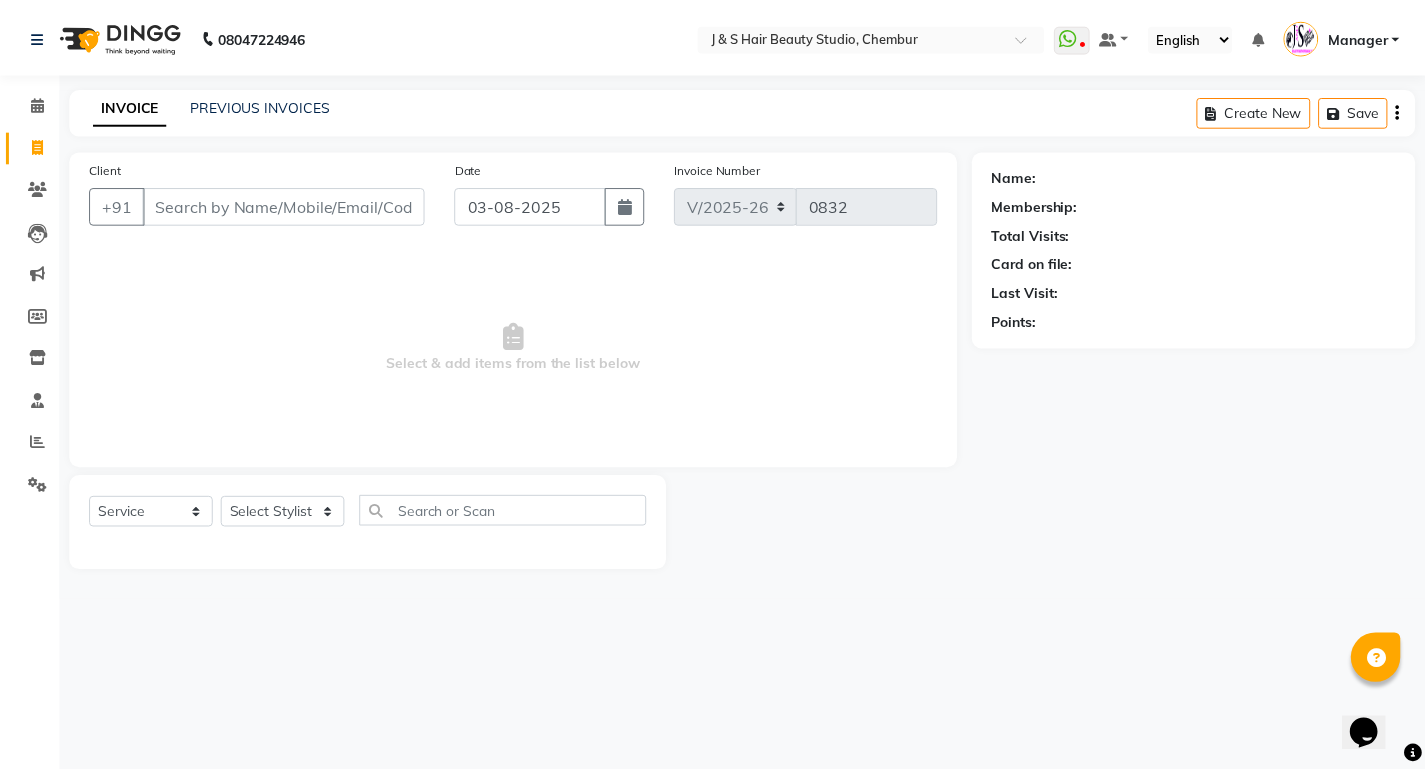 scroll, scrollTop: 0, scrollLeft: 0, axis: both 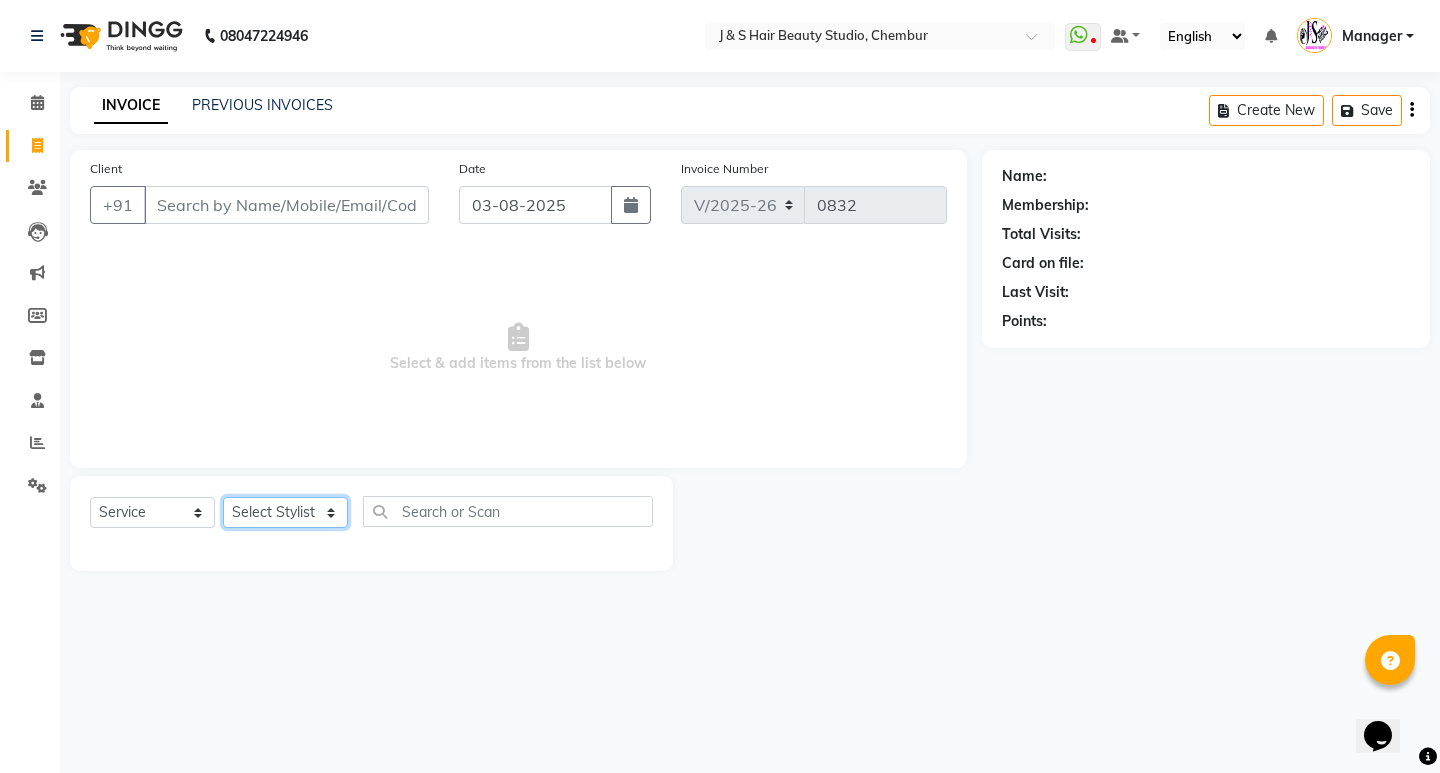 click on "Select Stylist Manager [TITLE] [LAST] No Preference 1 [FIRST] [FIRST] [TITLE] [FIRST] [FIRST]" 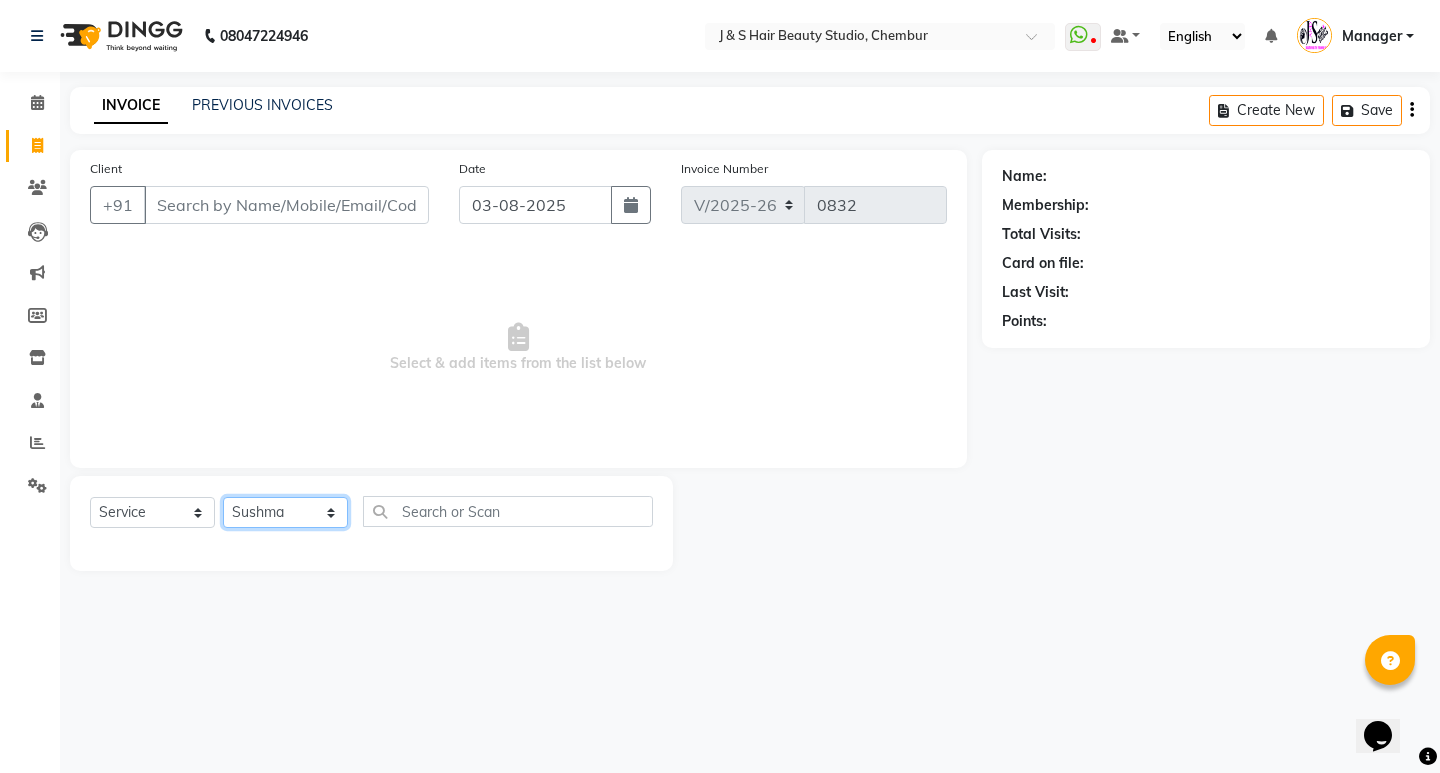 click on "Select Stylist Manager [TITLE] [LAST] No Preference 1 [FIRST] [FIRST] [TITLE] [FIRST] [FIRST]" 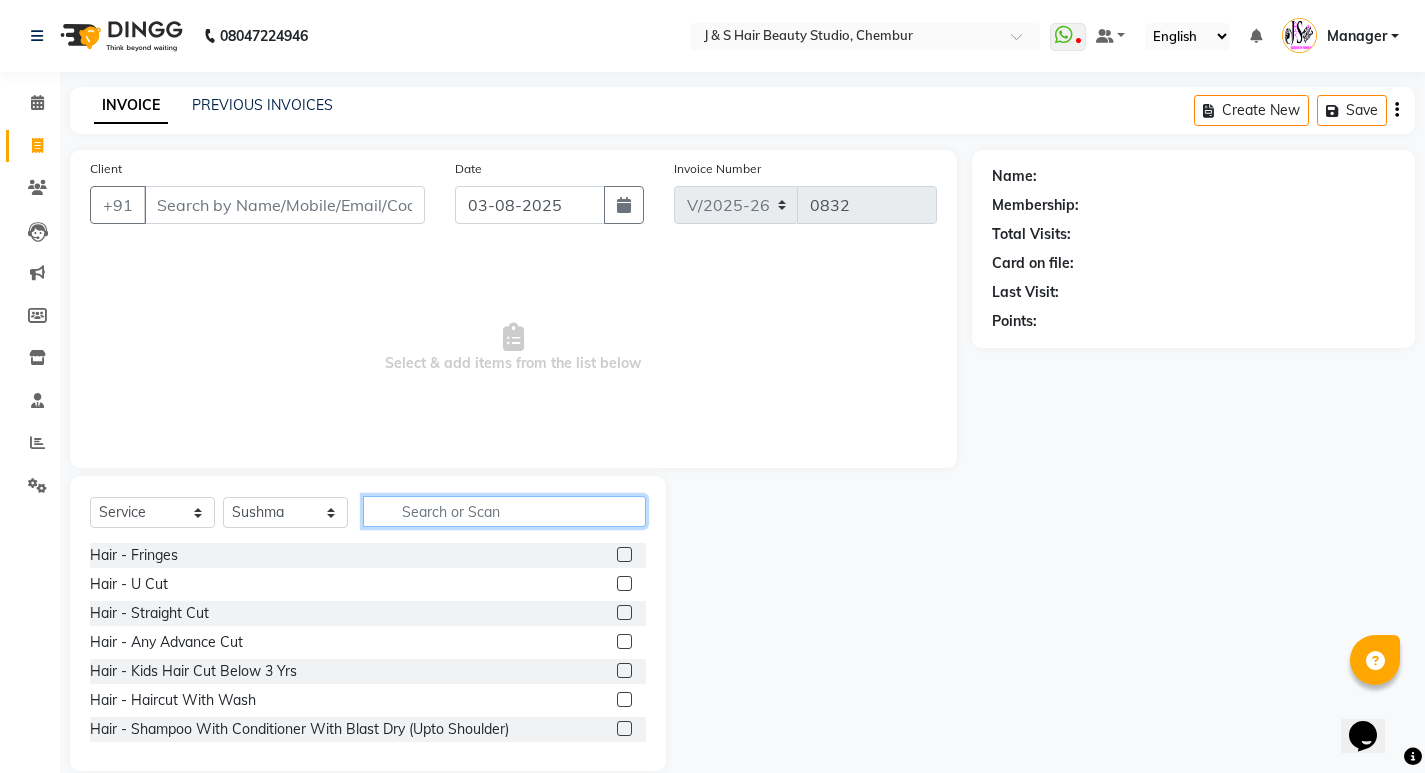 click 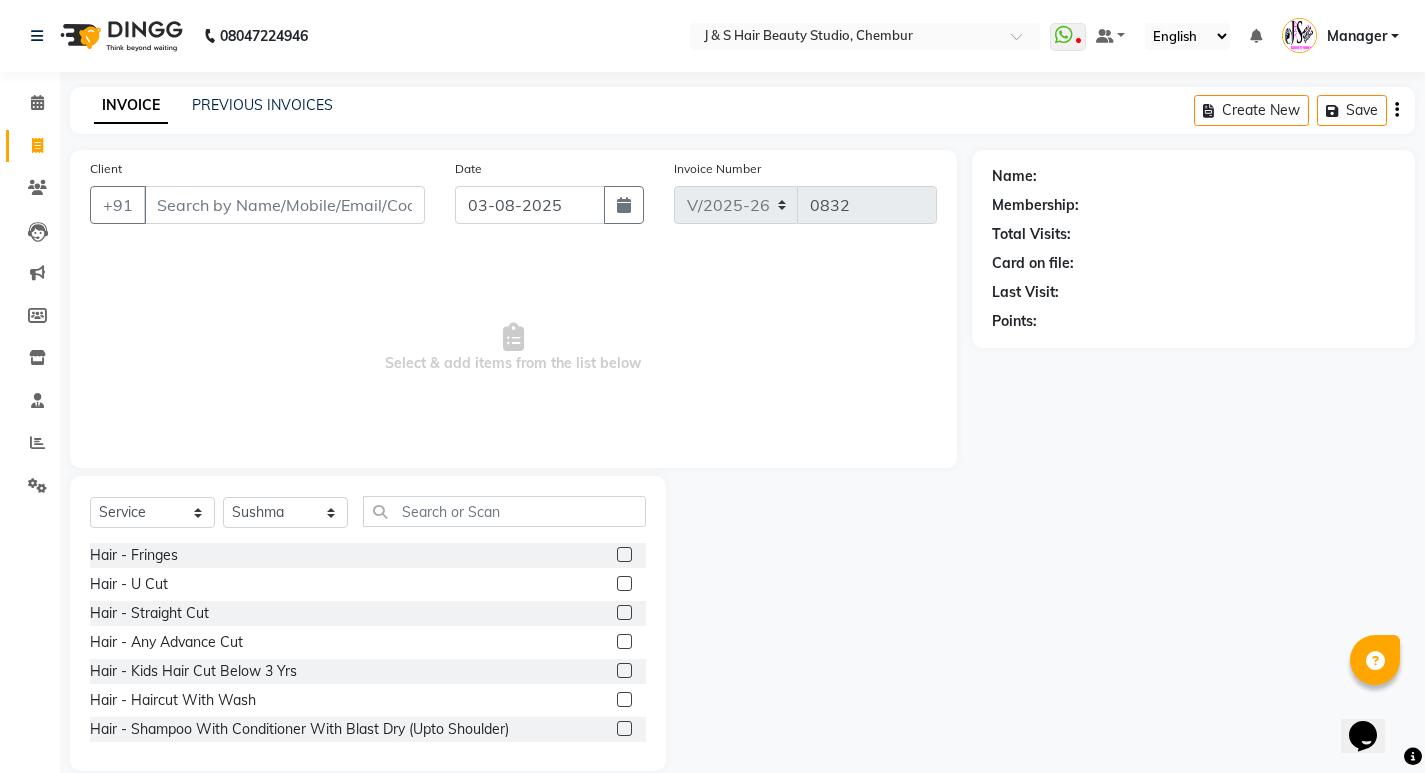 click 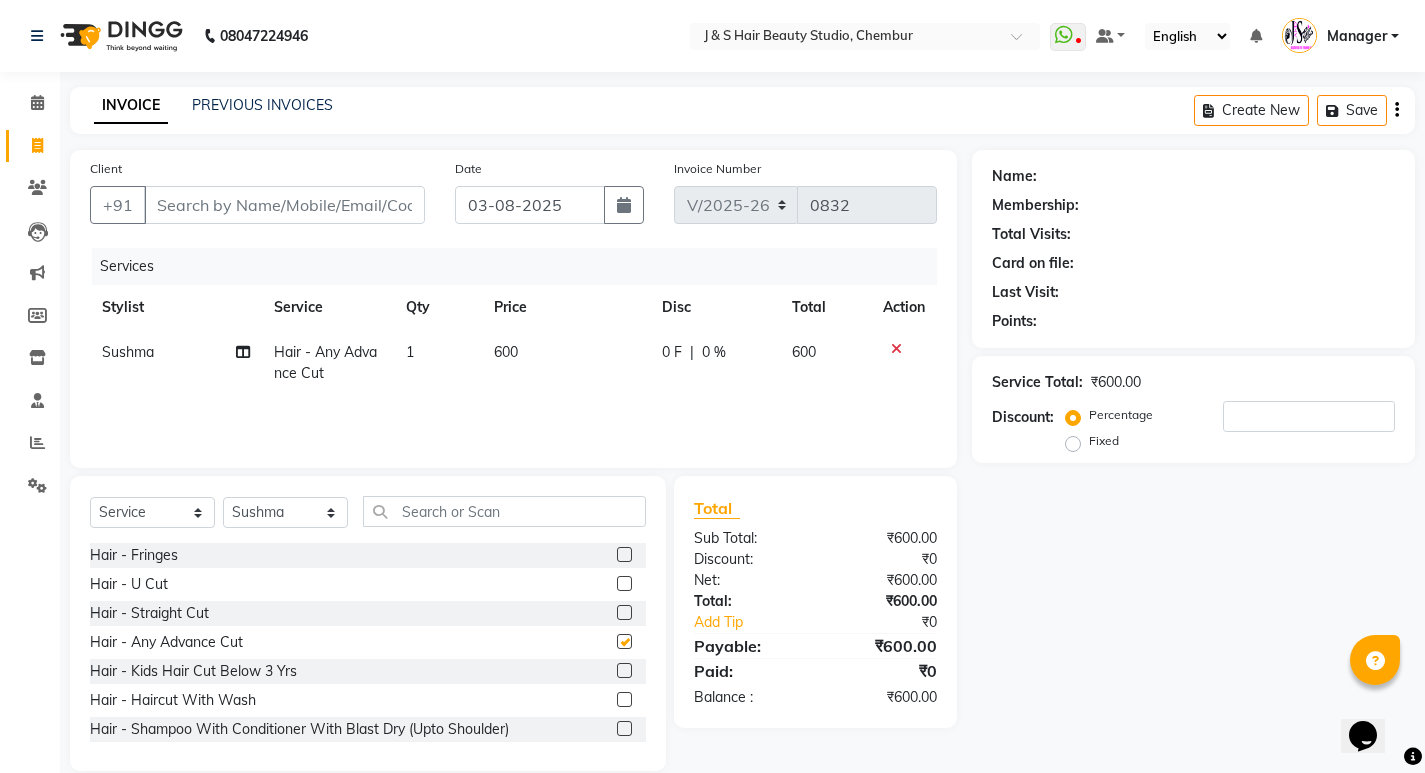checkbox on "false" 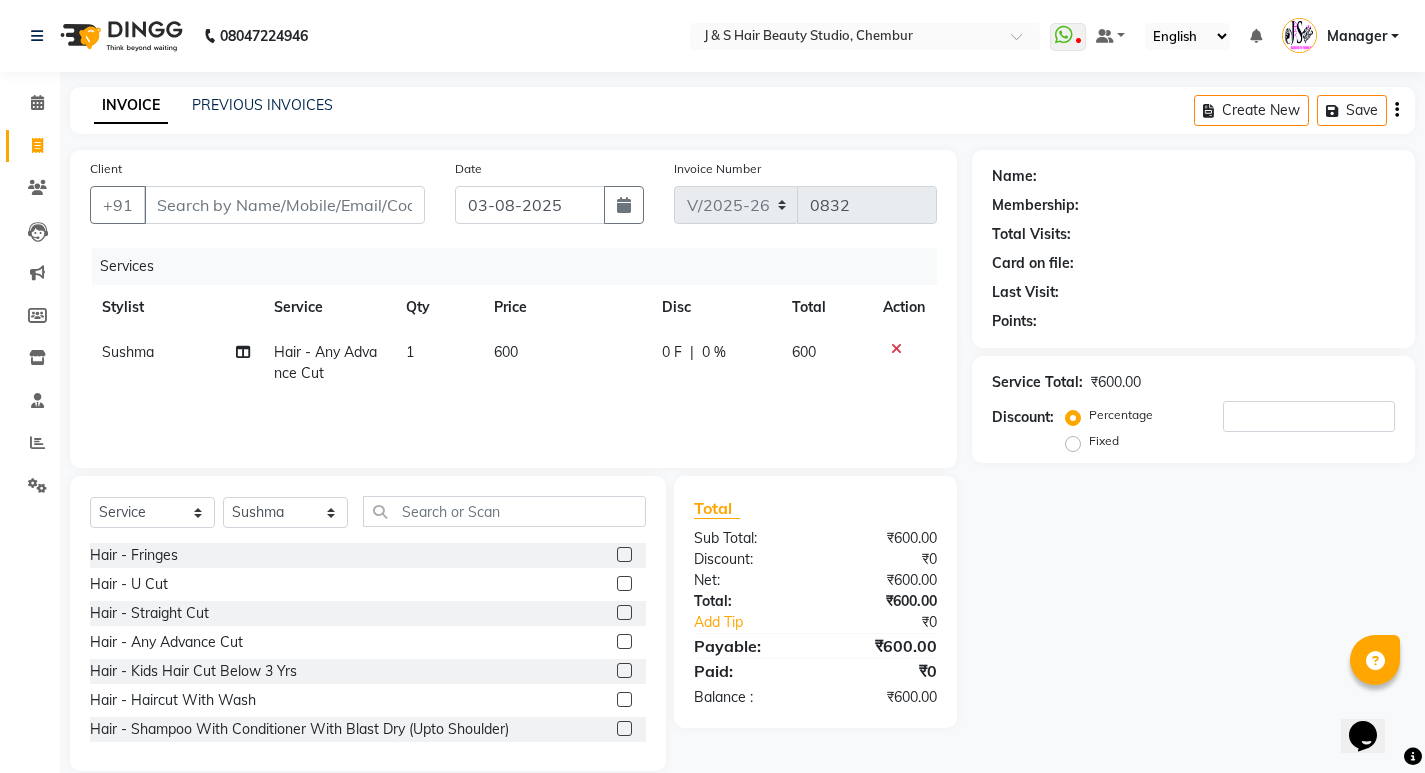 click 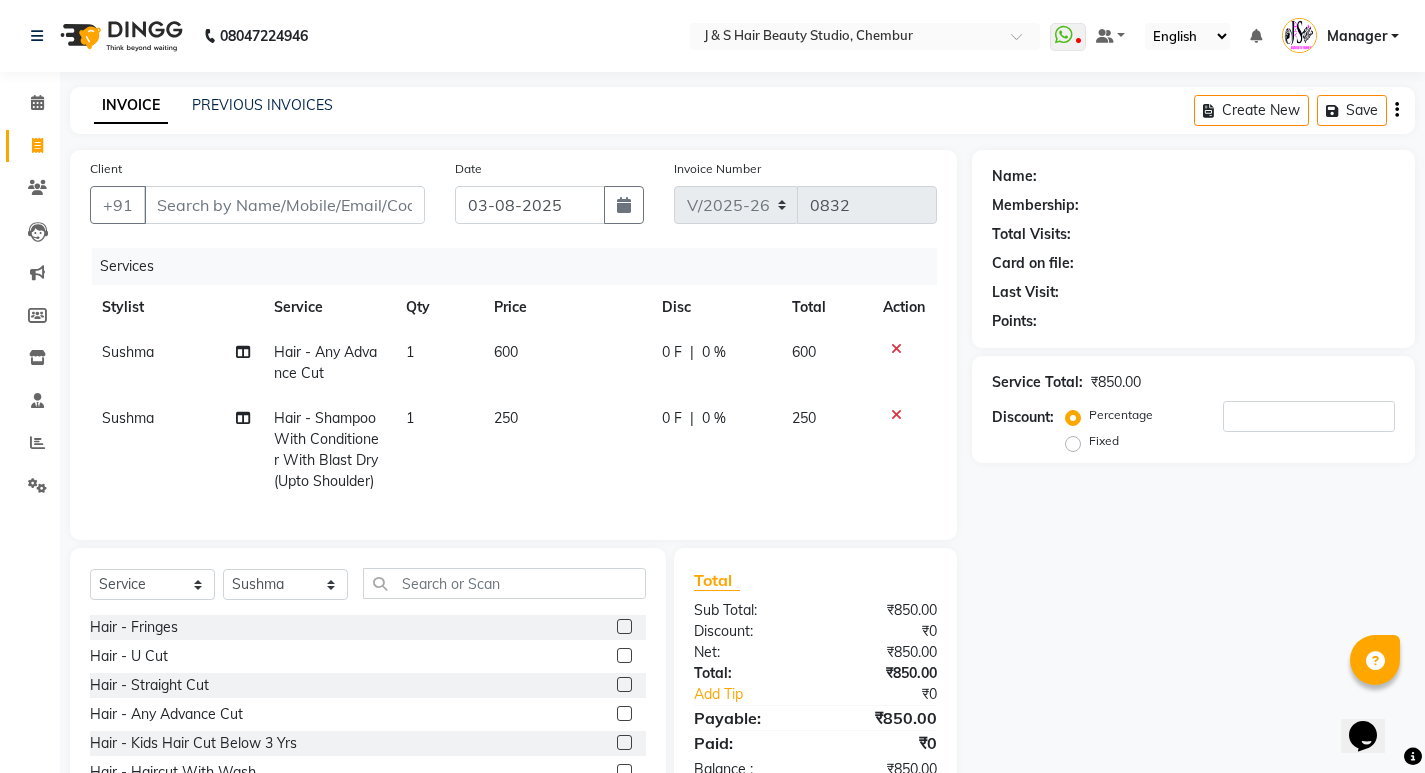 checkbox on "false" 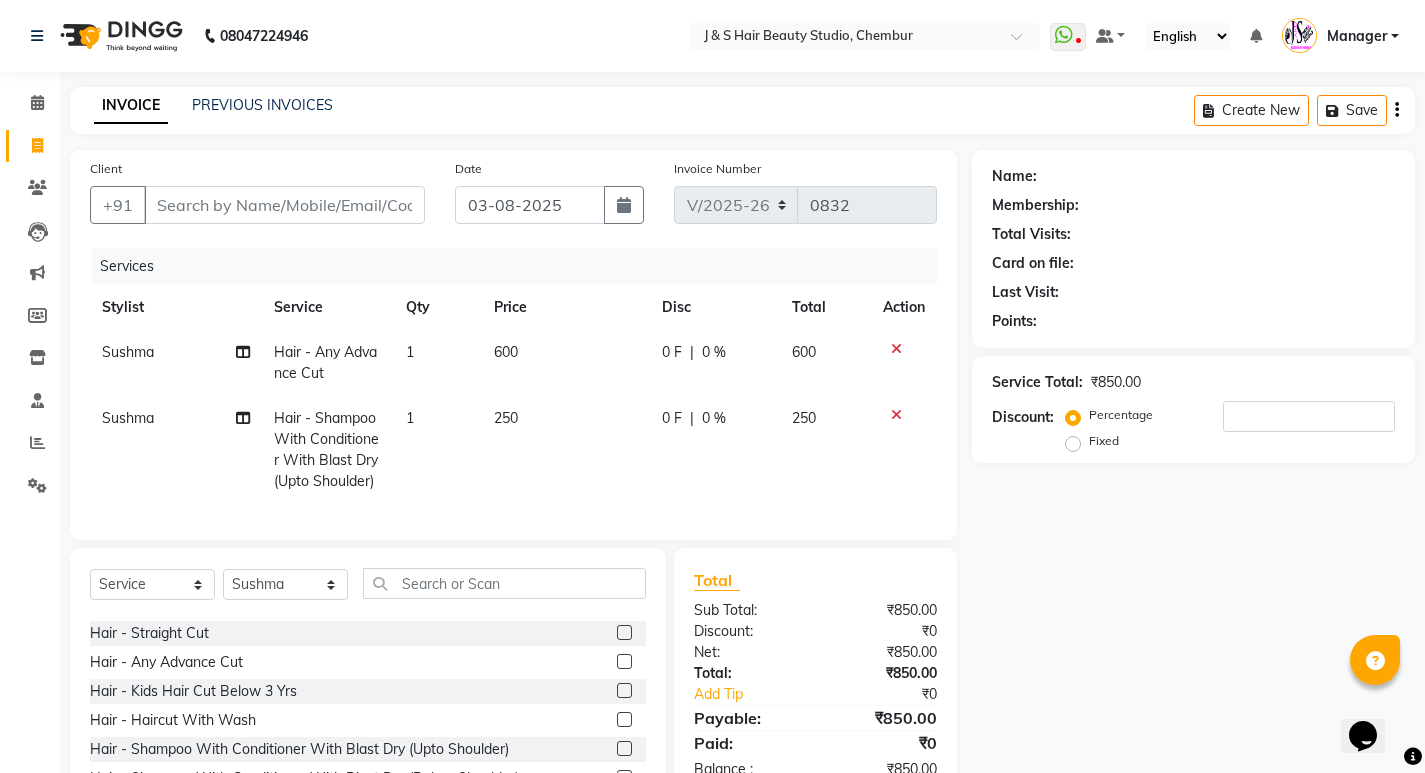 scroll, scrollTop: 100, scrollLeft: 0, axis: vertical 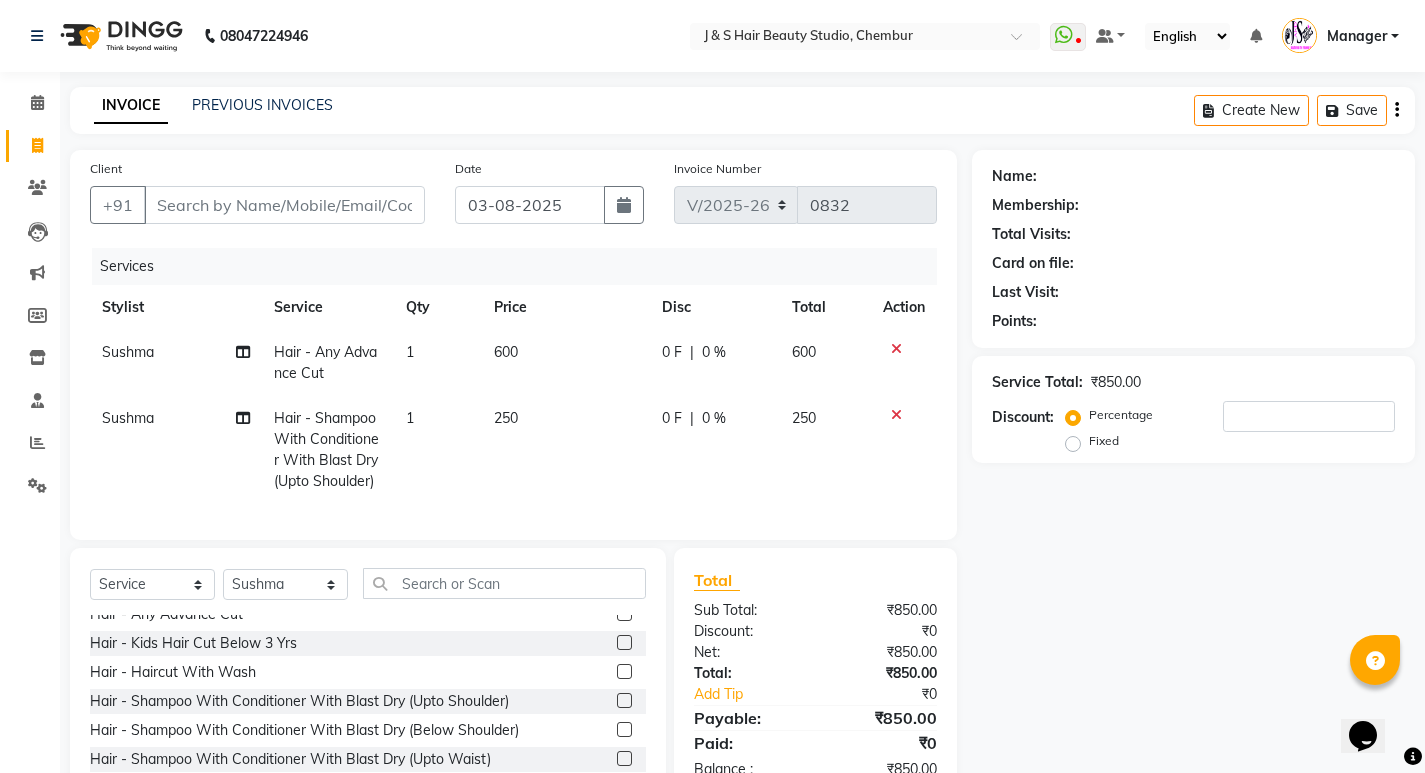 click 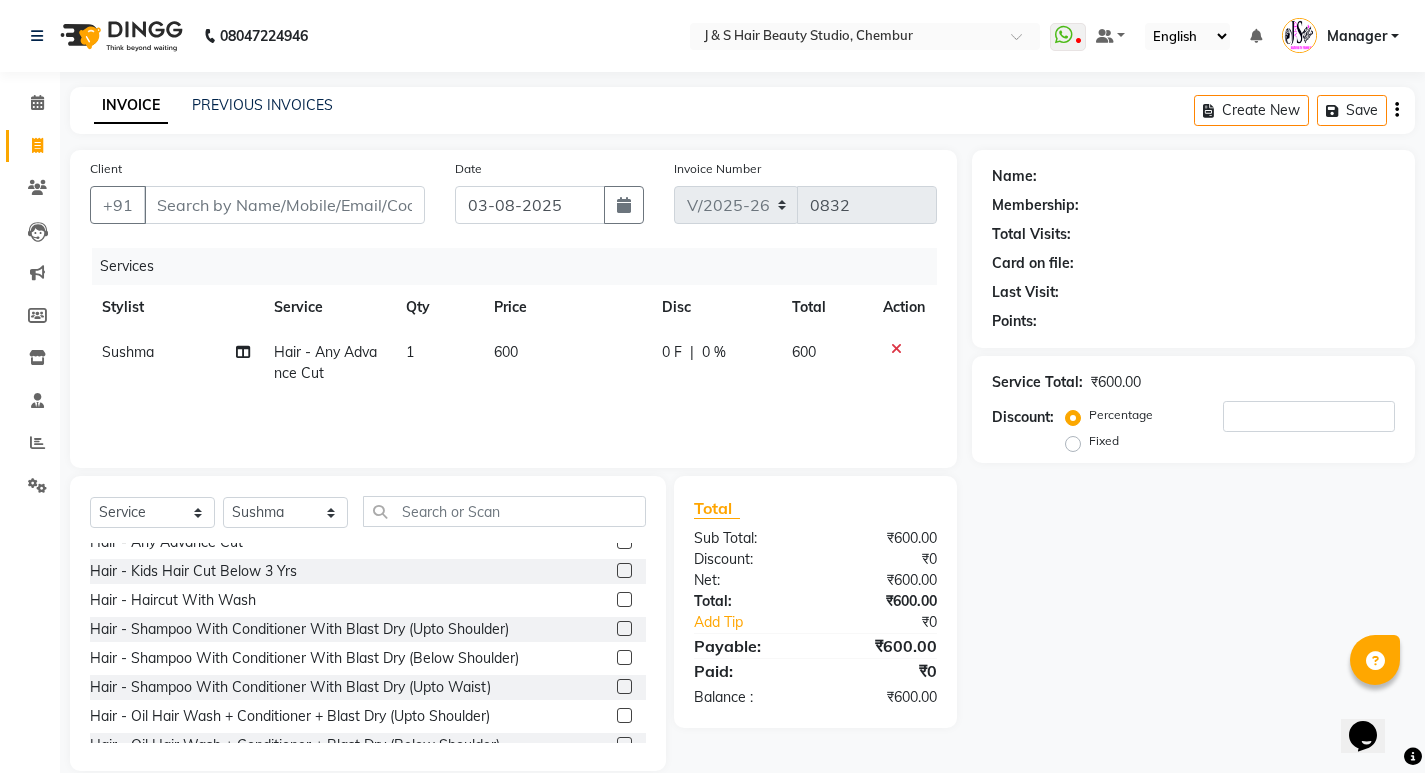 click 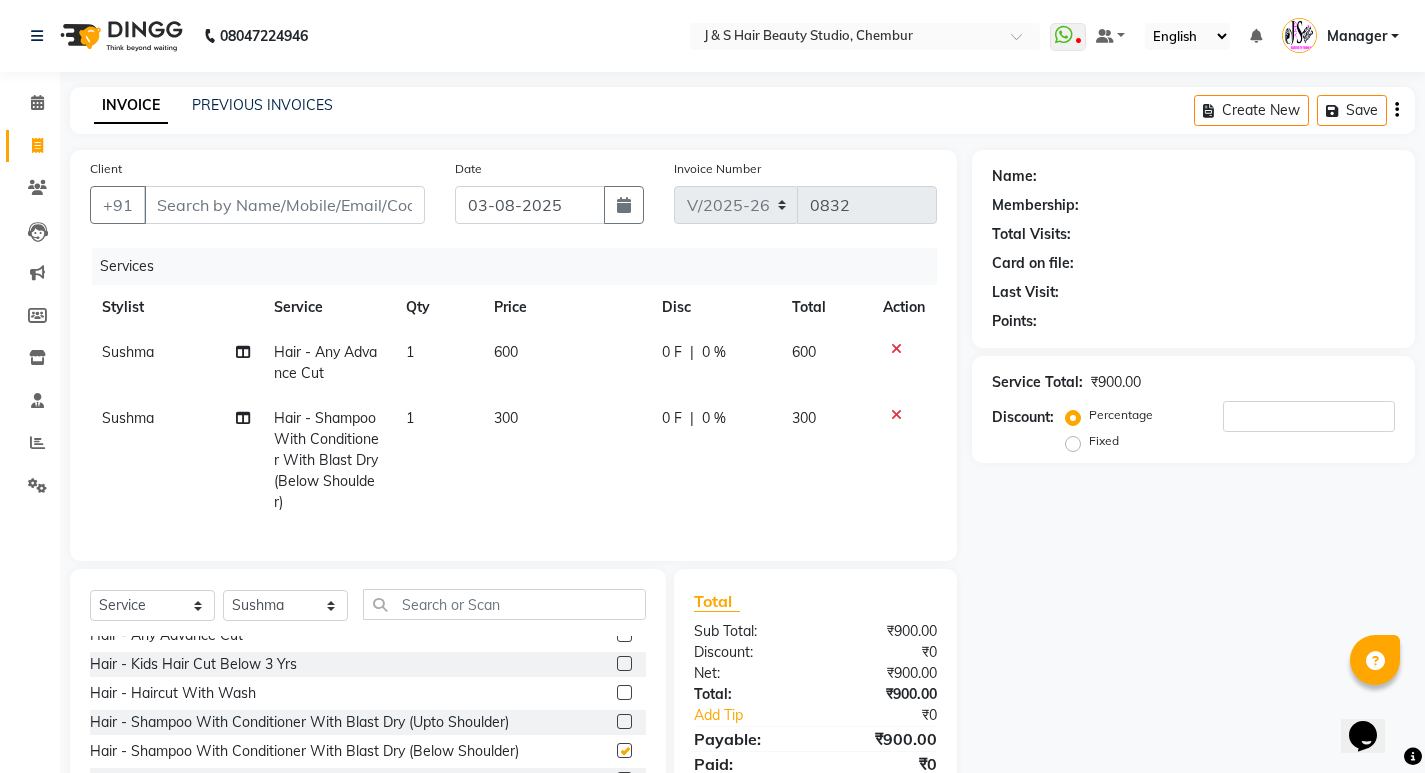 checkbox on "false" 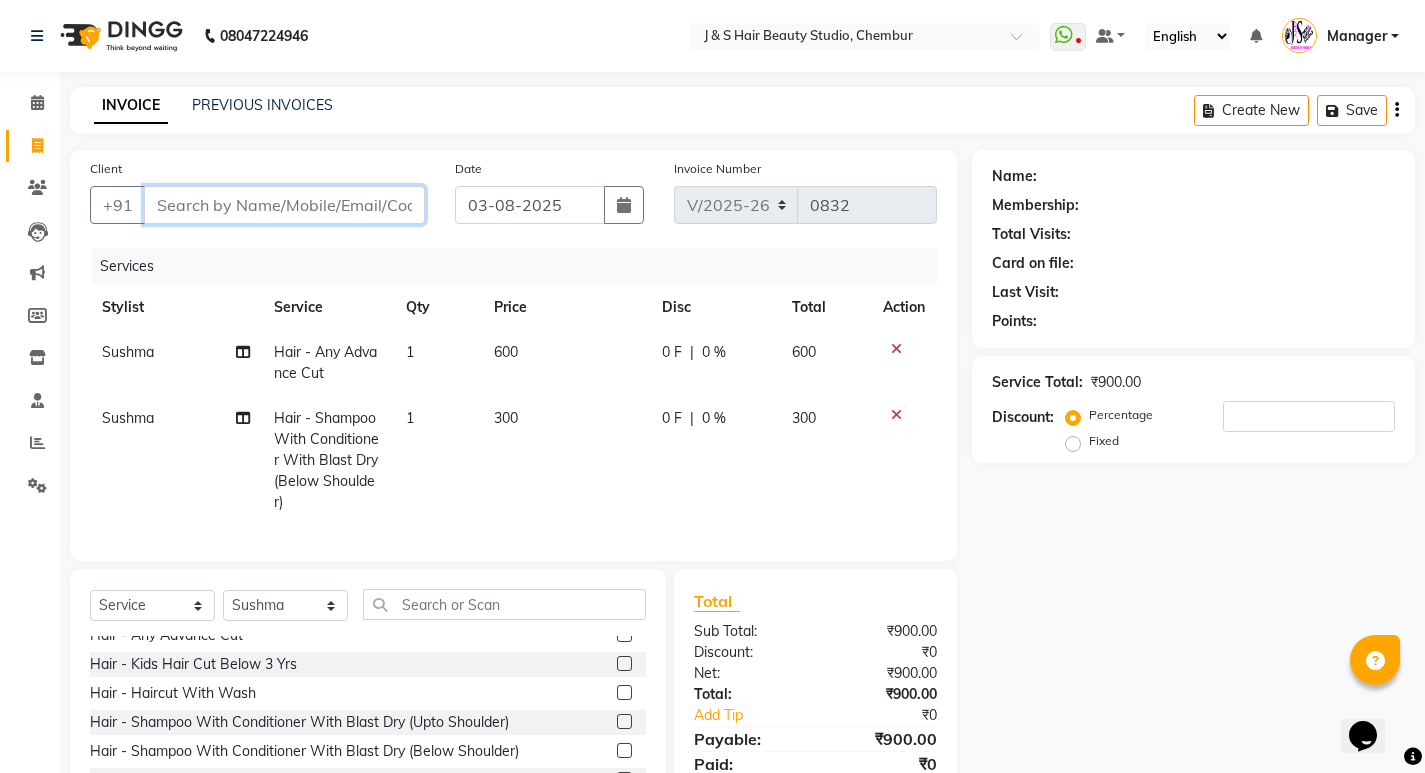 click on "Client" at bounding box center [284, 205] 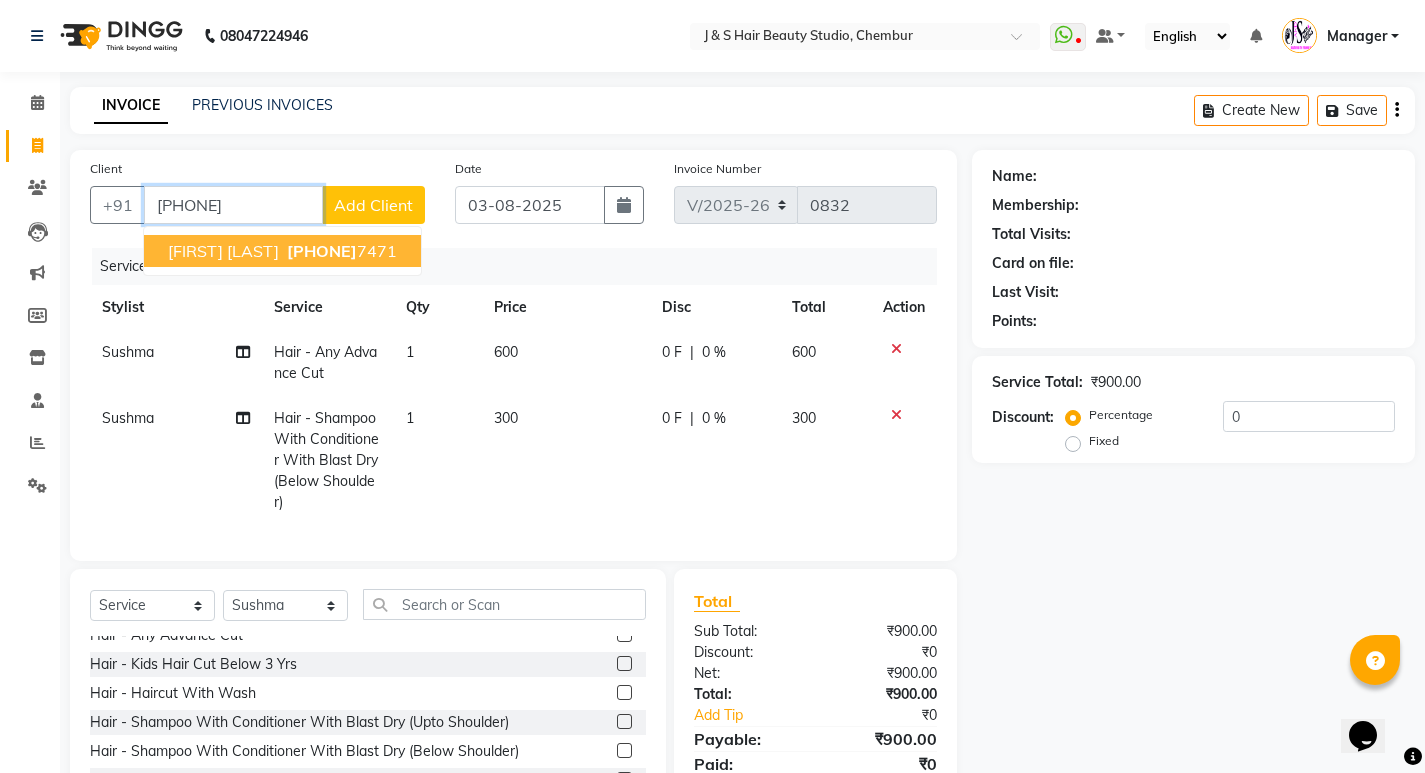 click on "sayali pendnekar   902951 7471" at bounding box center (282, 251) 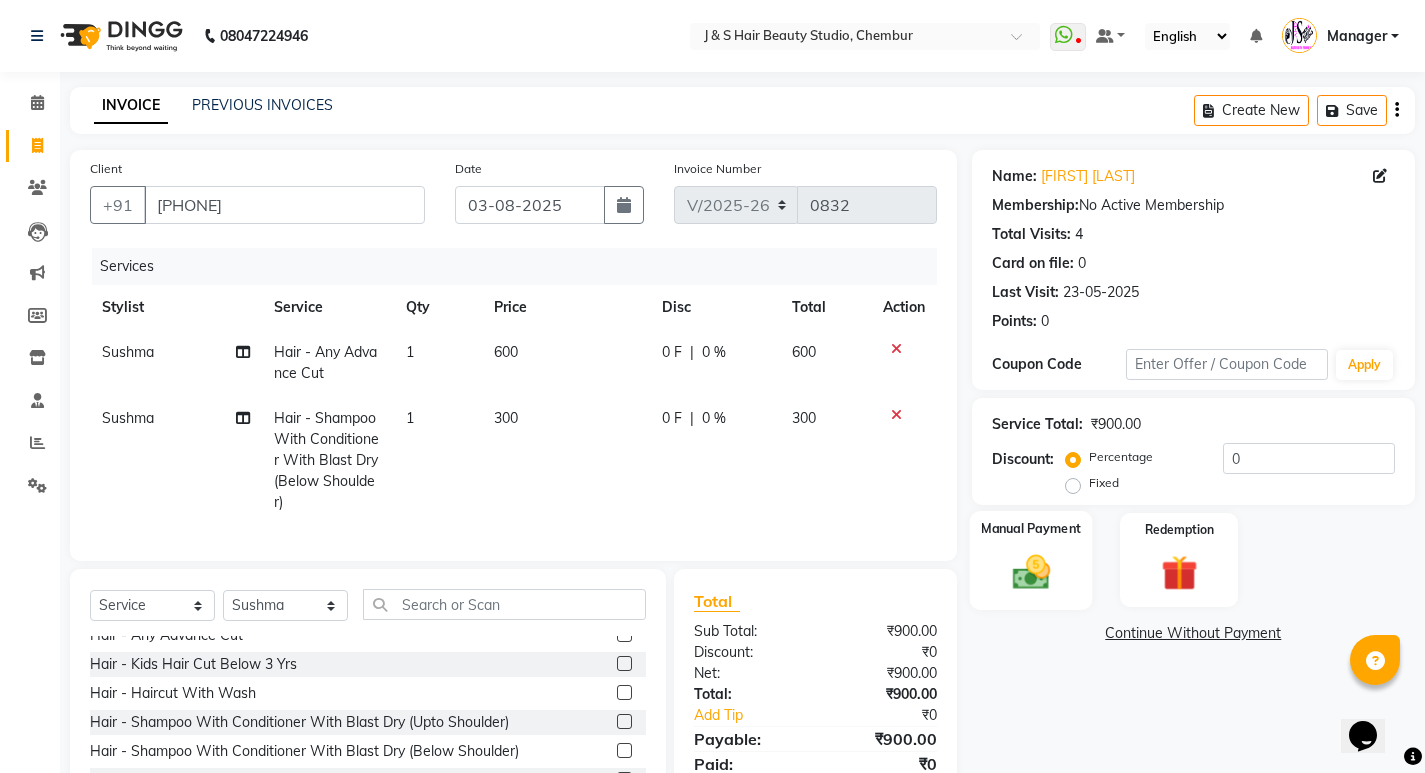 click on "Manual Payment" 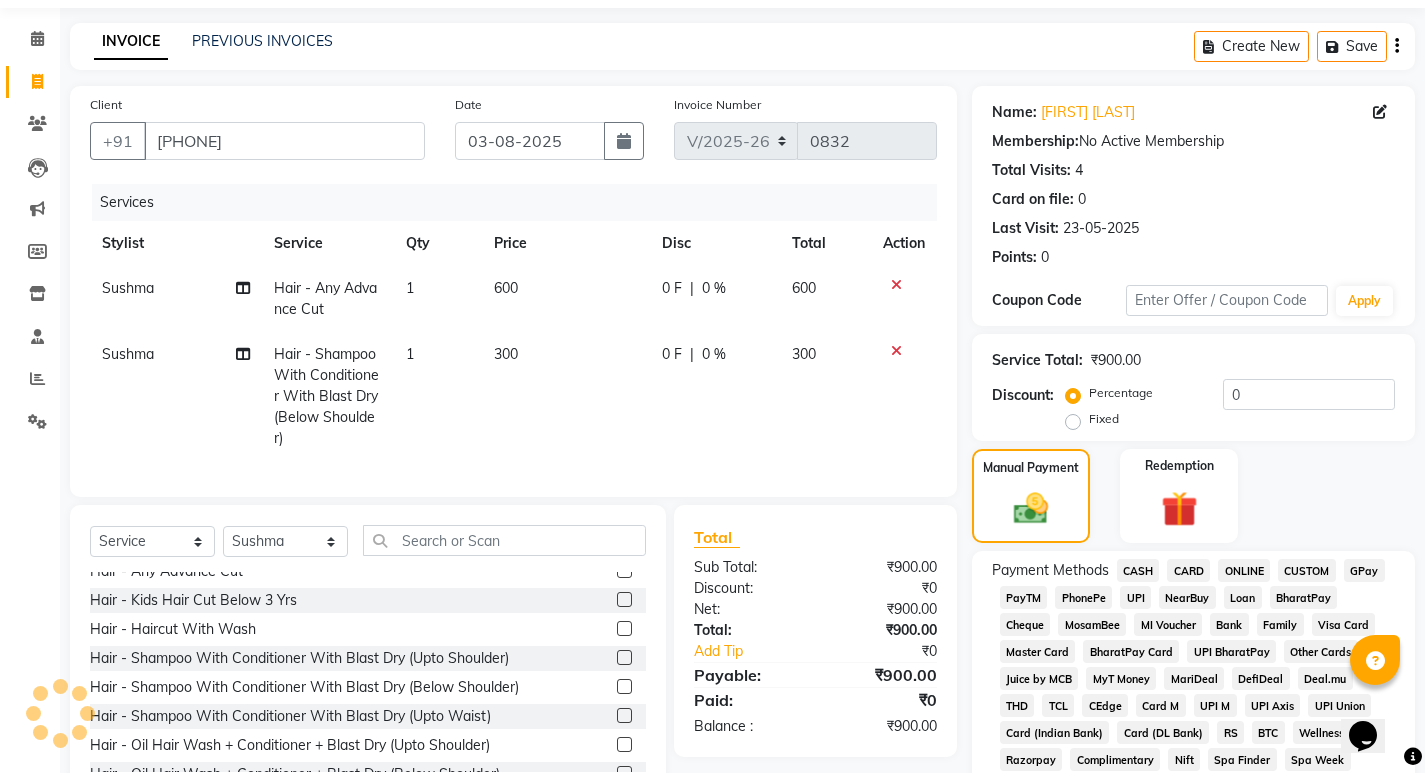 scroll, scrollTop: 100, scrollLeft: 0, axis: vertical 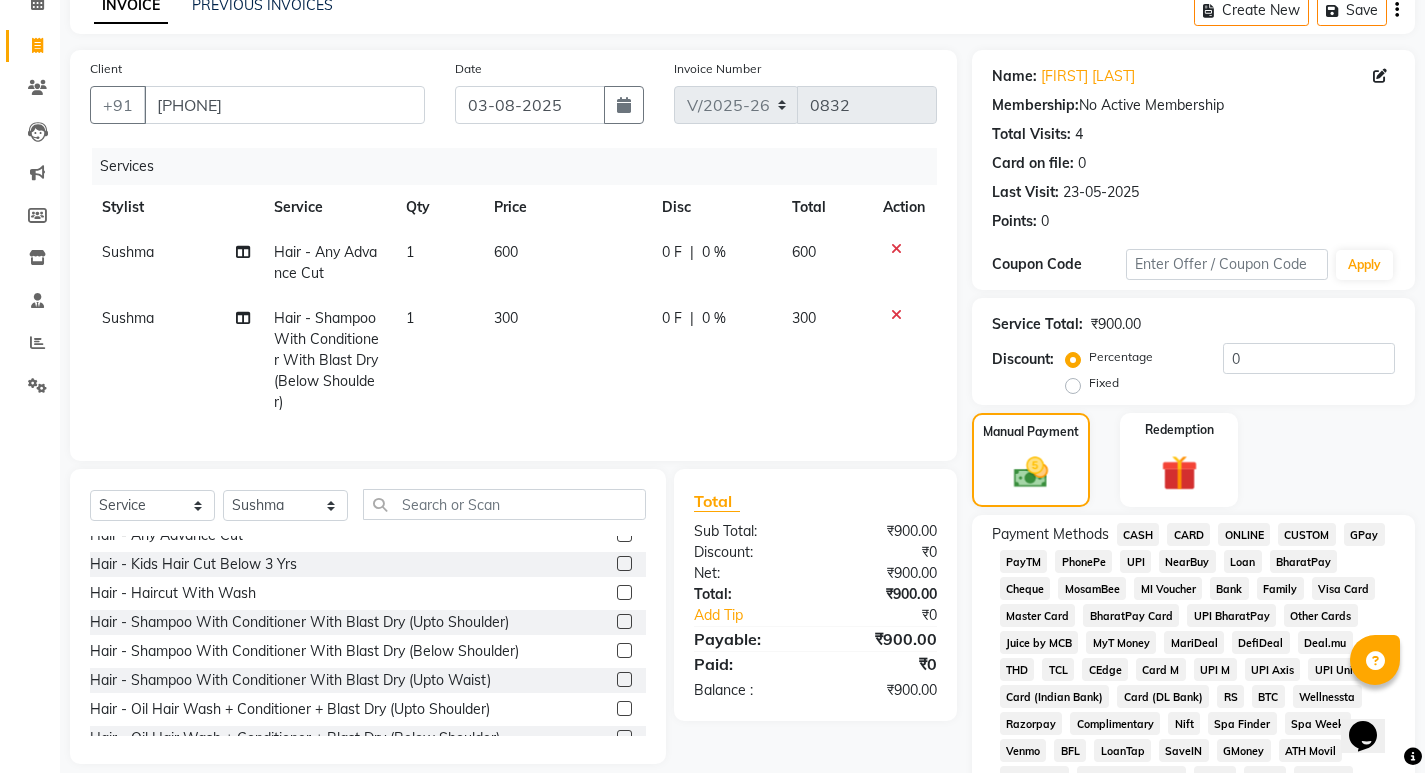 click on "GPay" 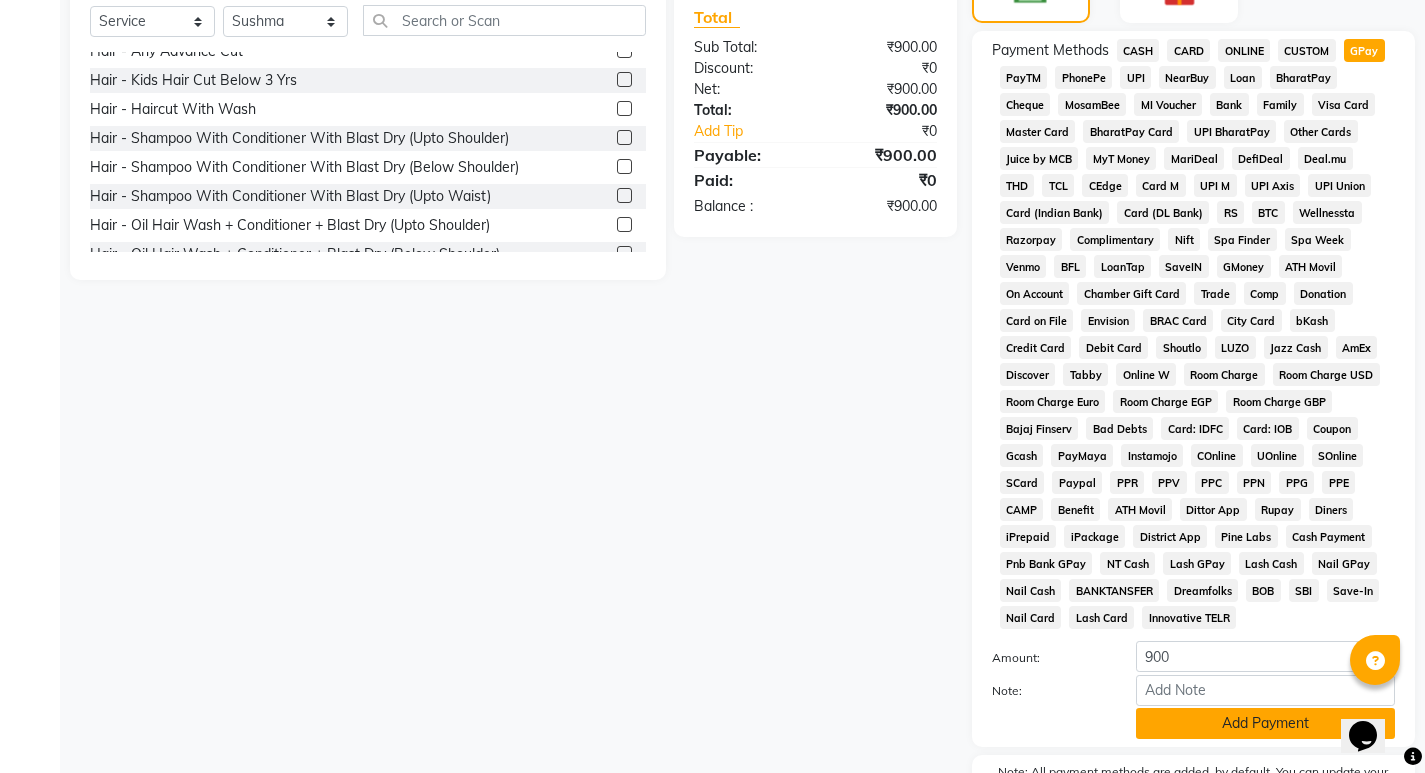scroll, scrollTop: 705, scrollLeft: 0, axis: vertical 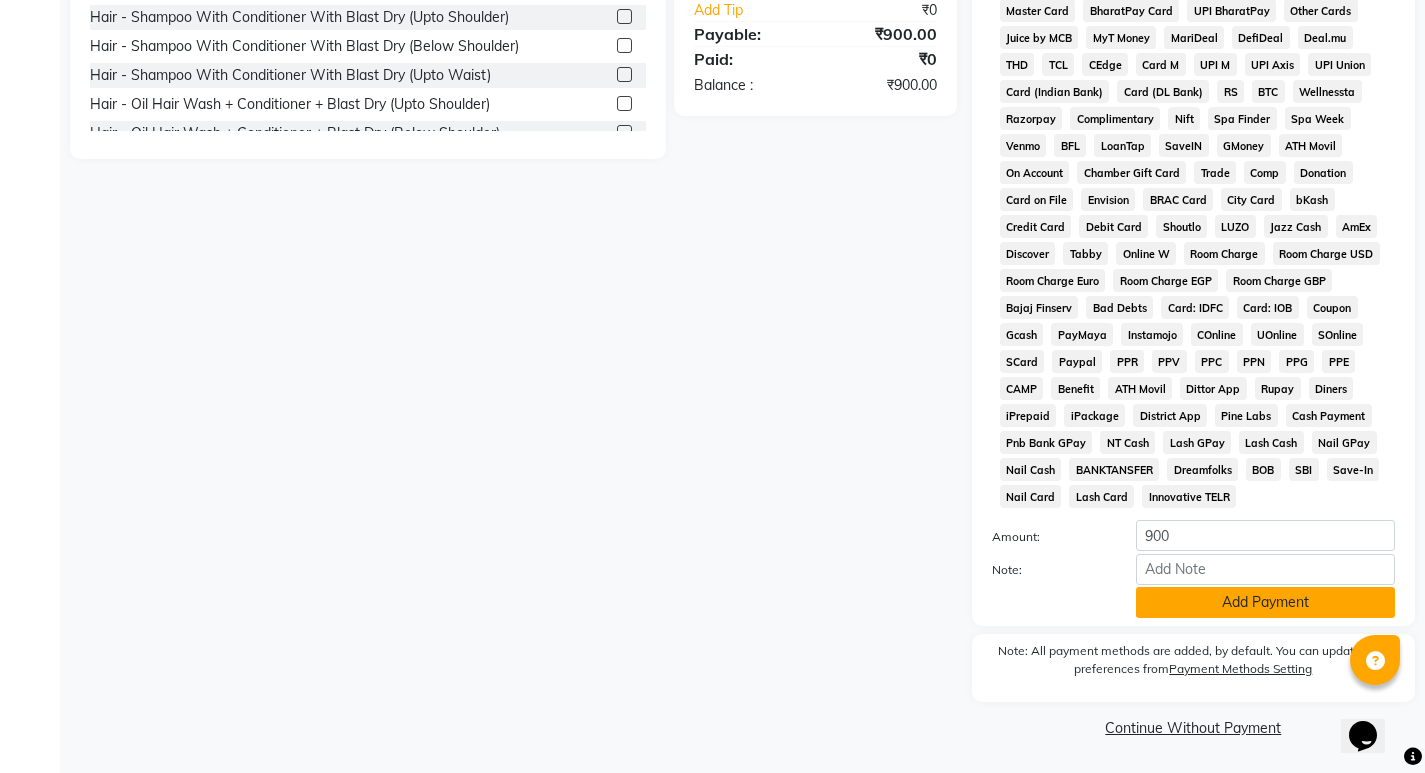 click on "Add Payment" 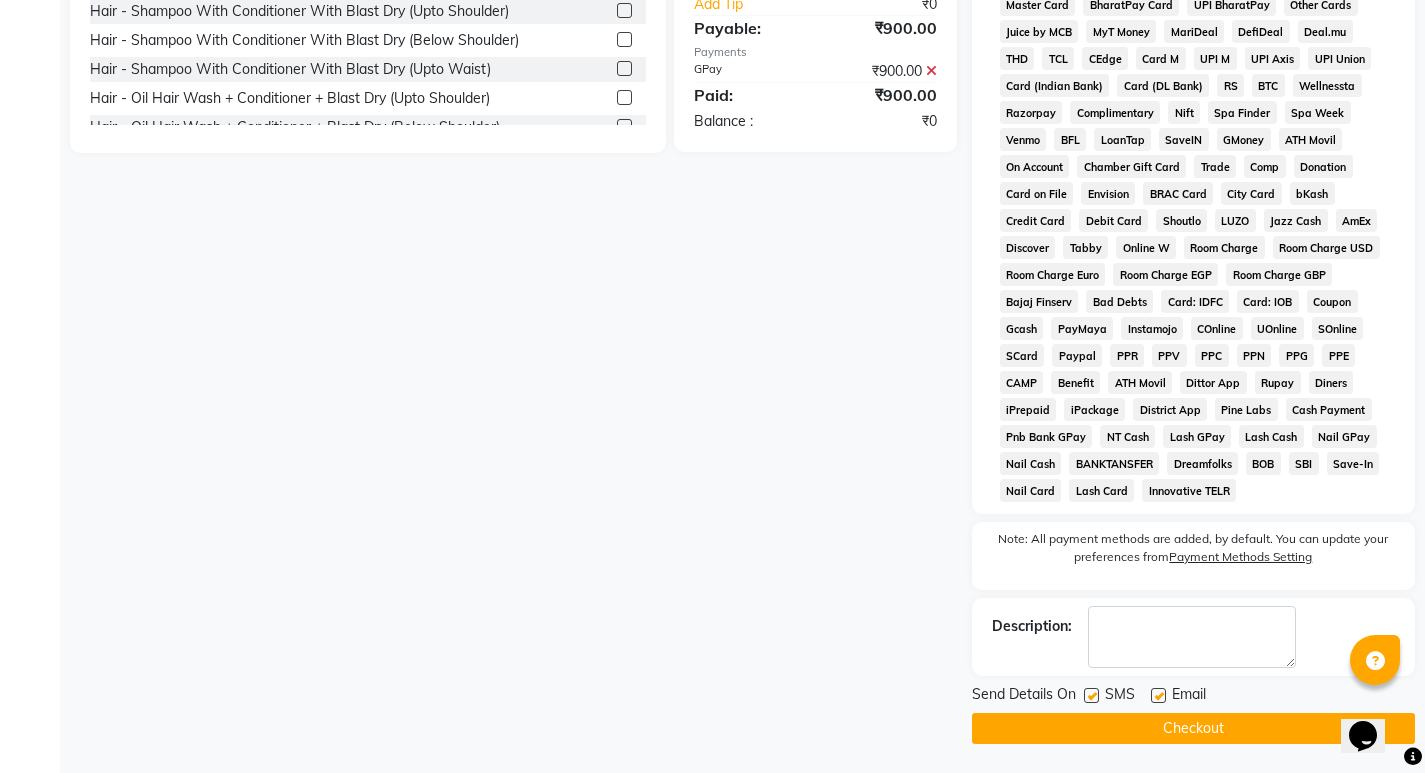 scroll, scrollTop: 712, scrollLeft: 0, axis: vertical 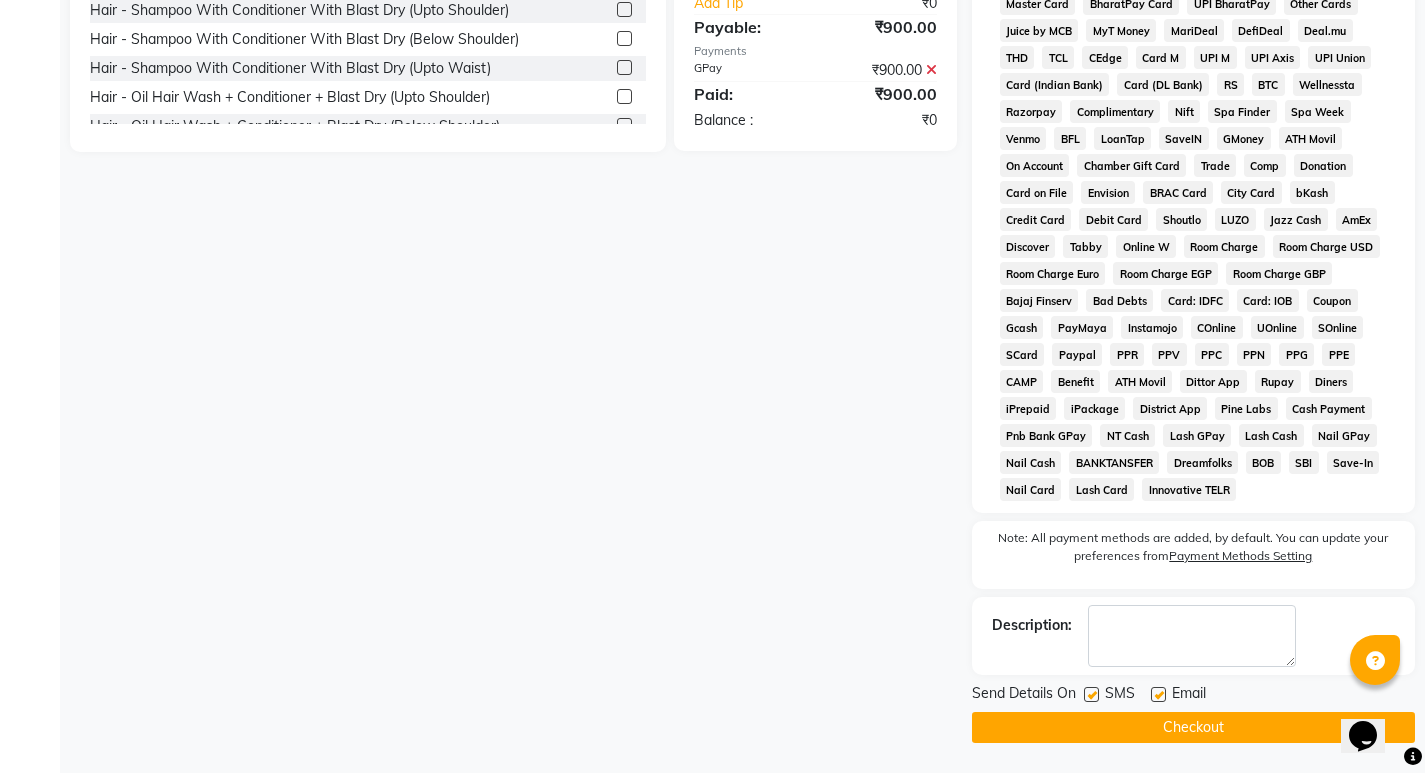 click on "Checkout" 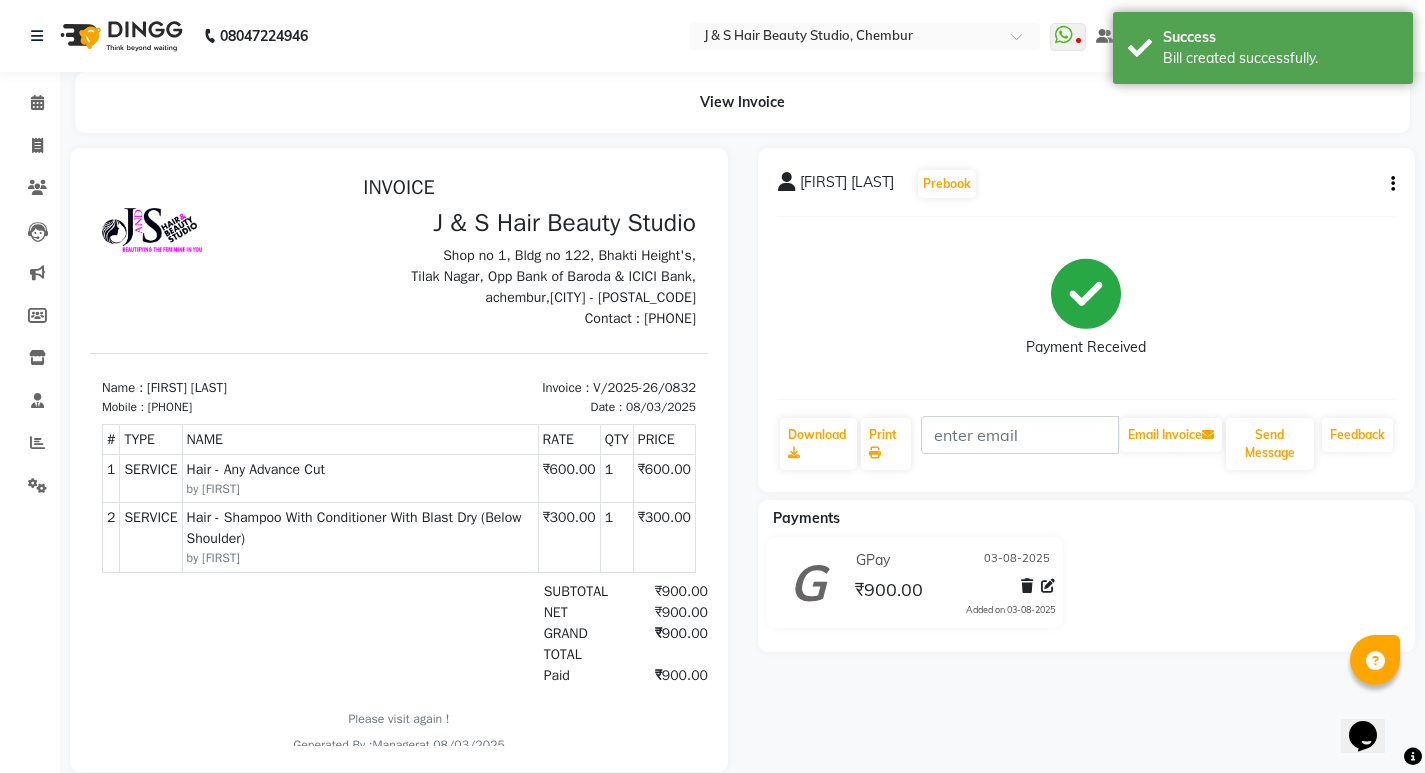 scroll, scrollTop: 0, scrollLeft: 0, axis: both 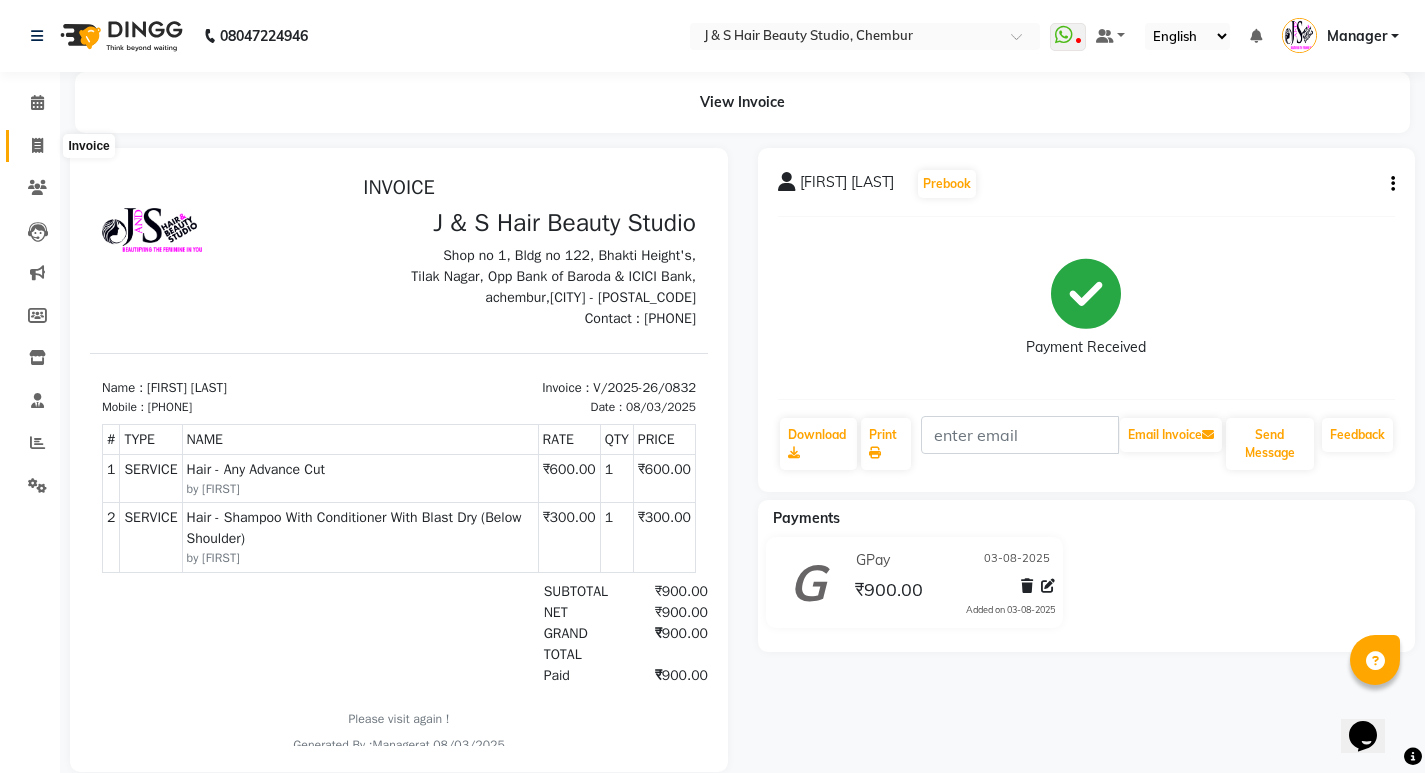 click 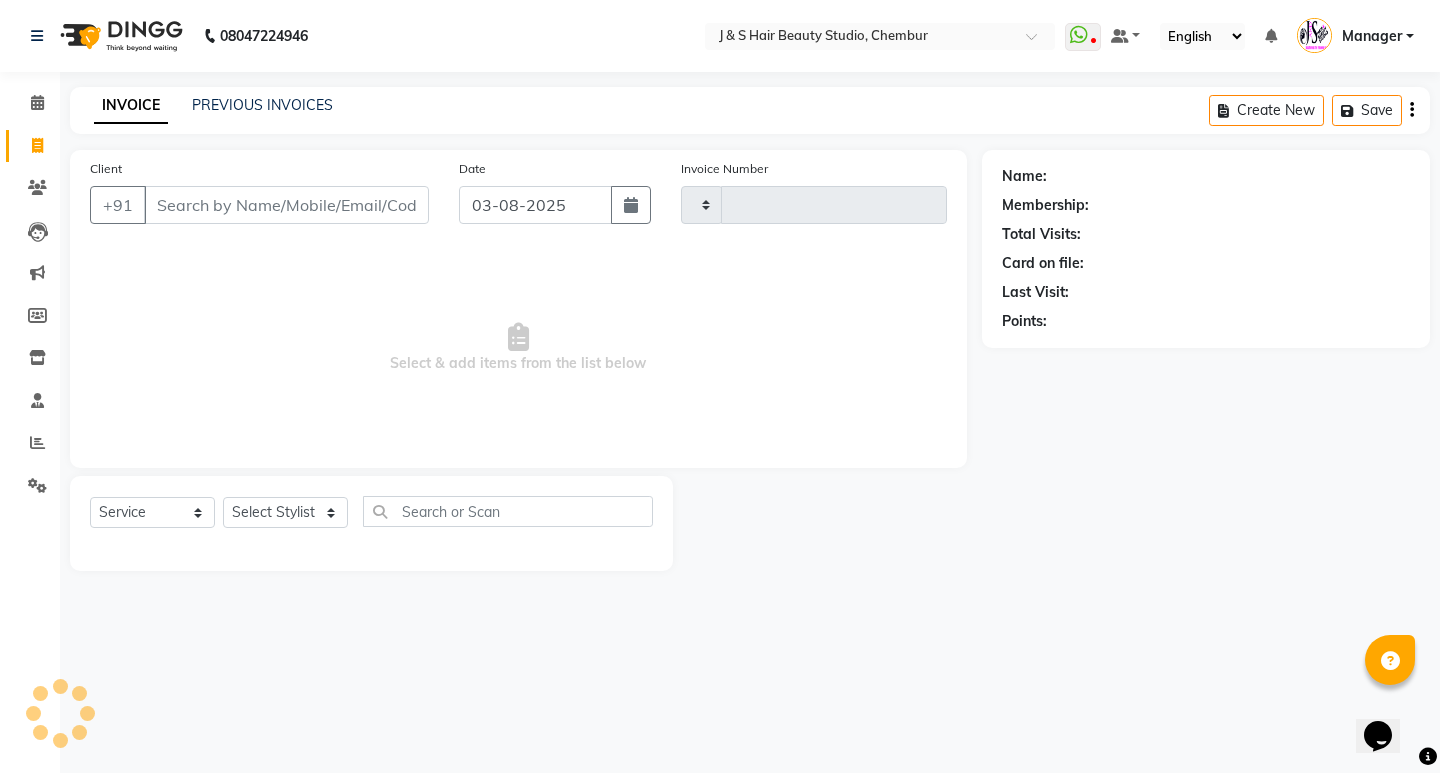 type on "0833" 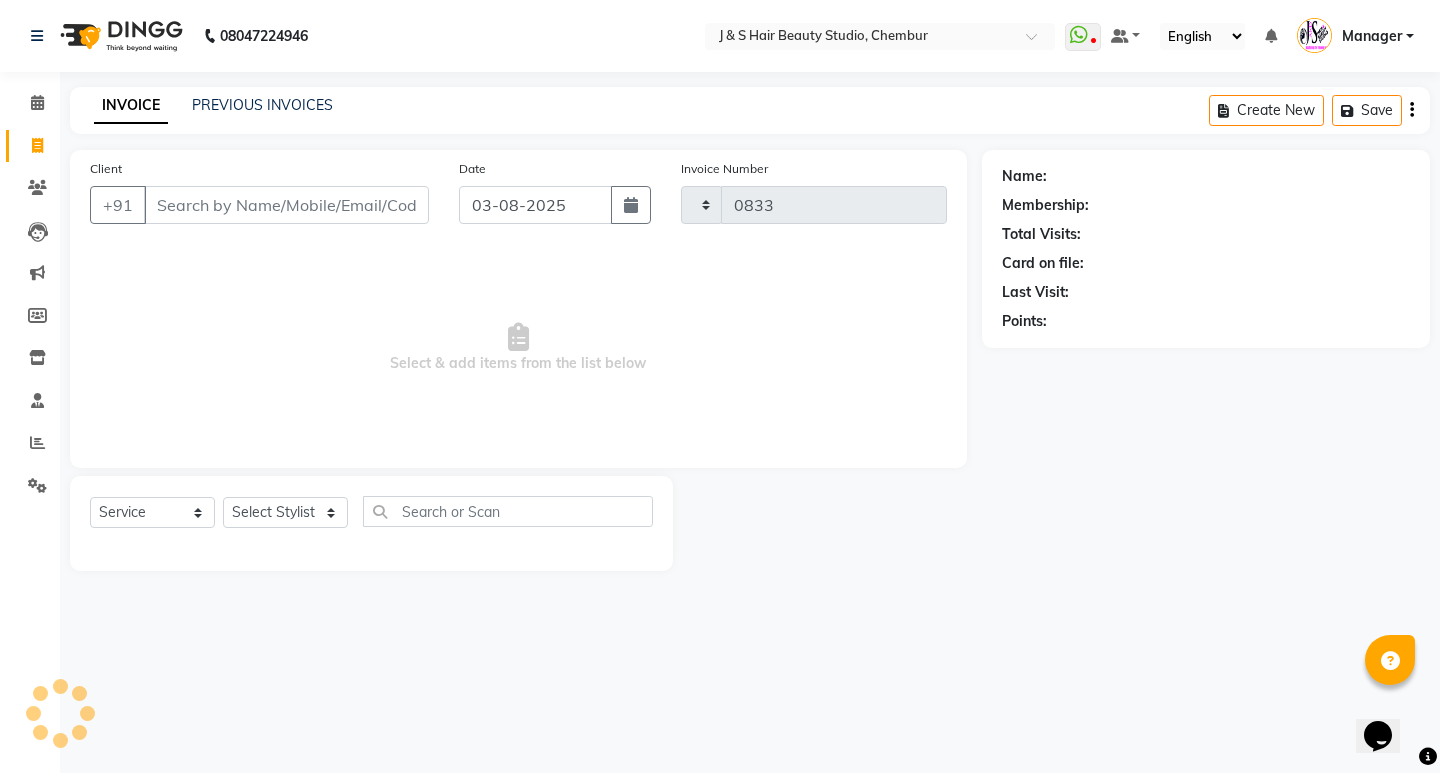 select on "143" 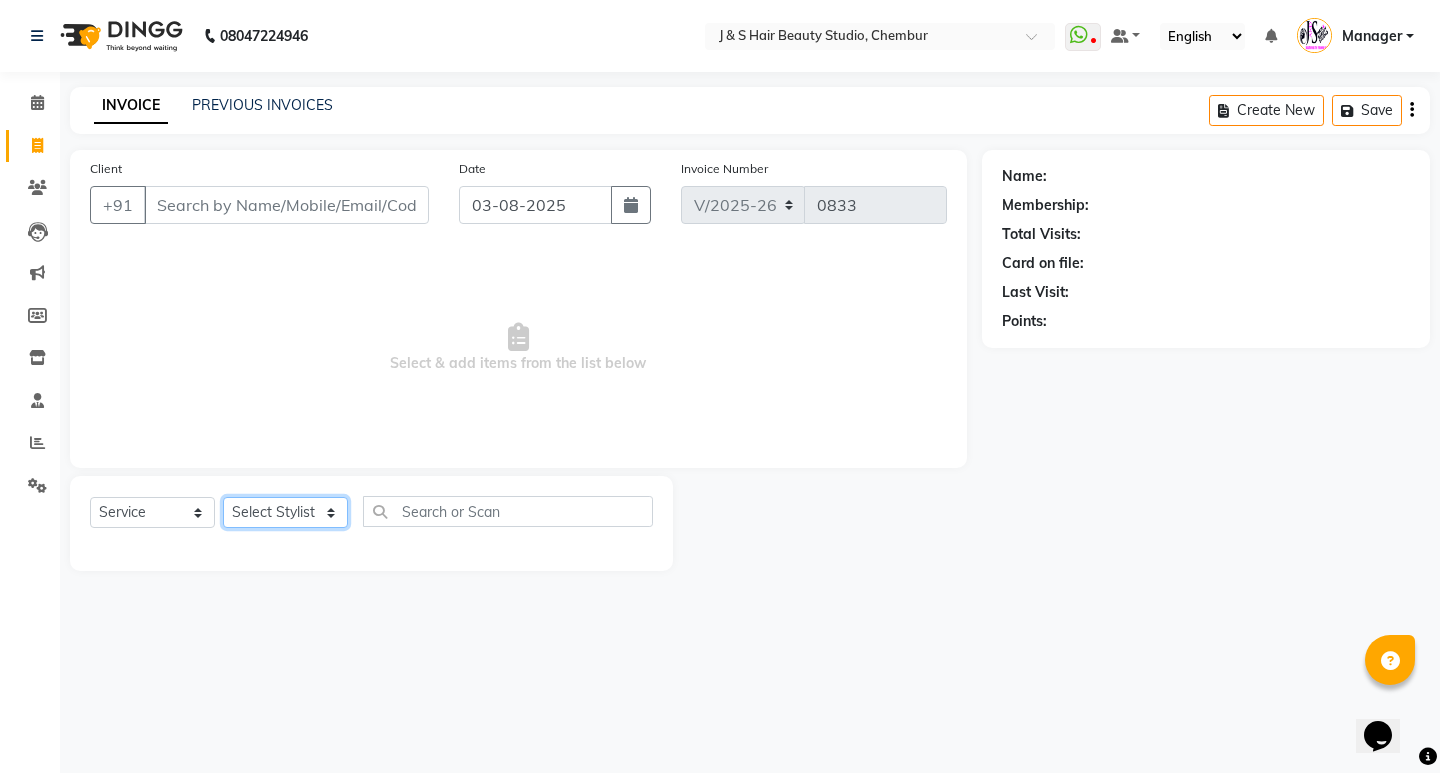 click on "Select Stylist" 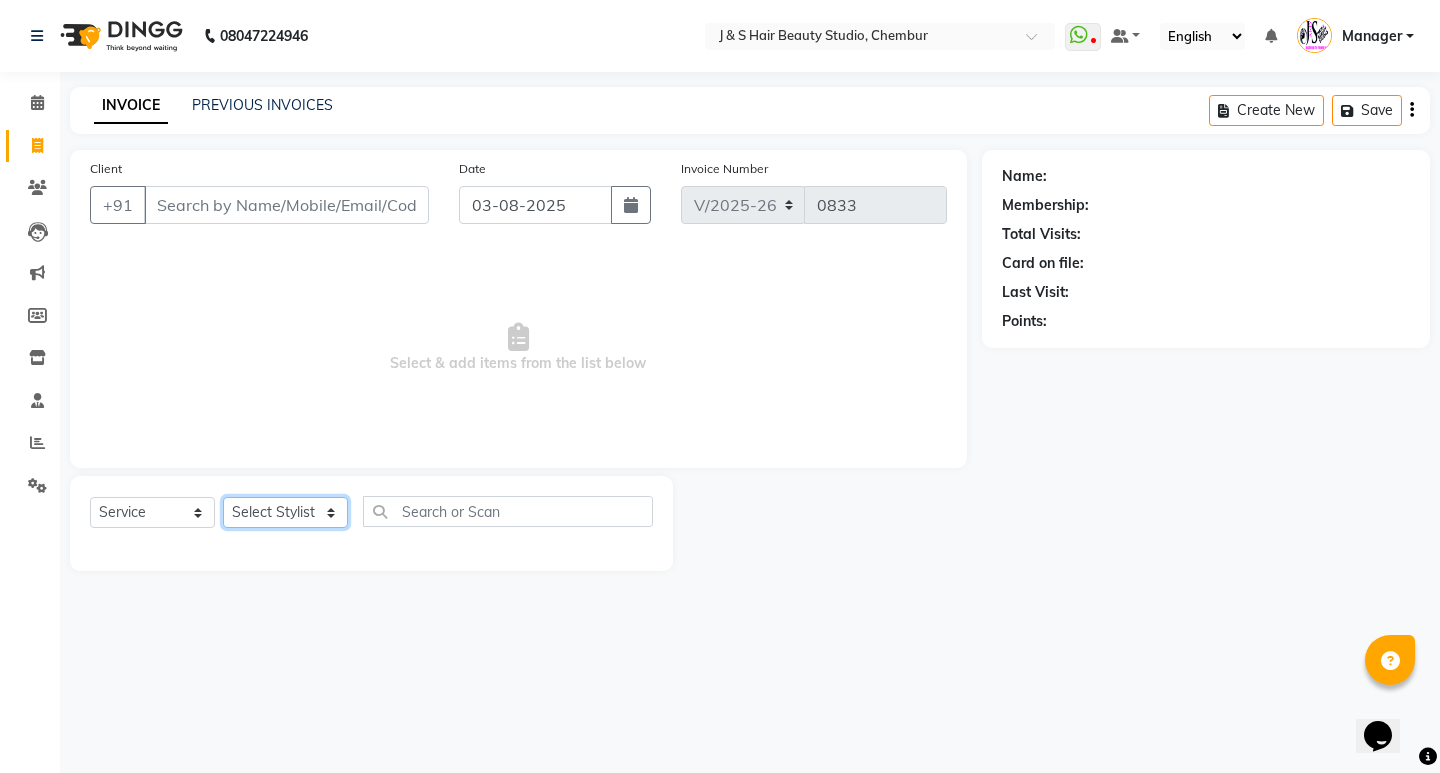 select on "4180" 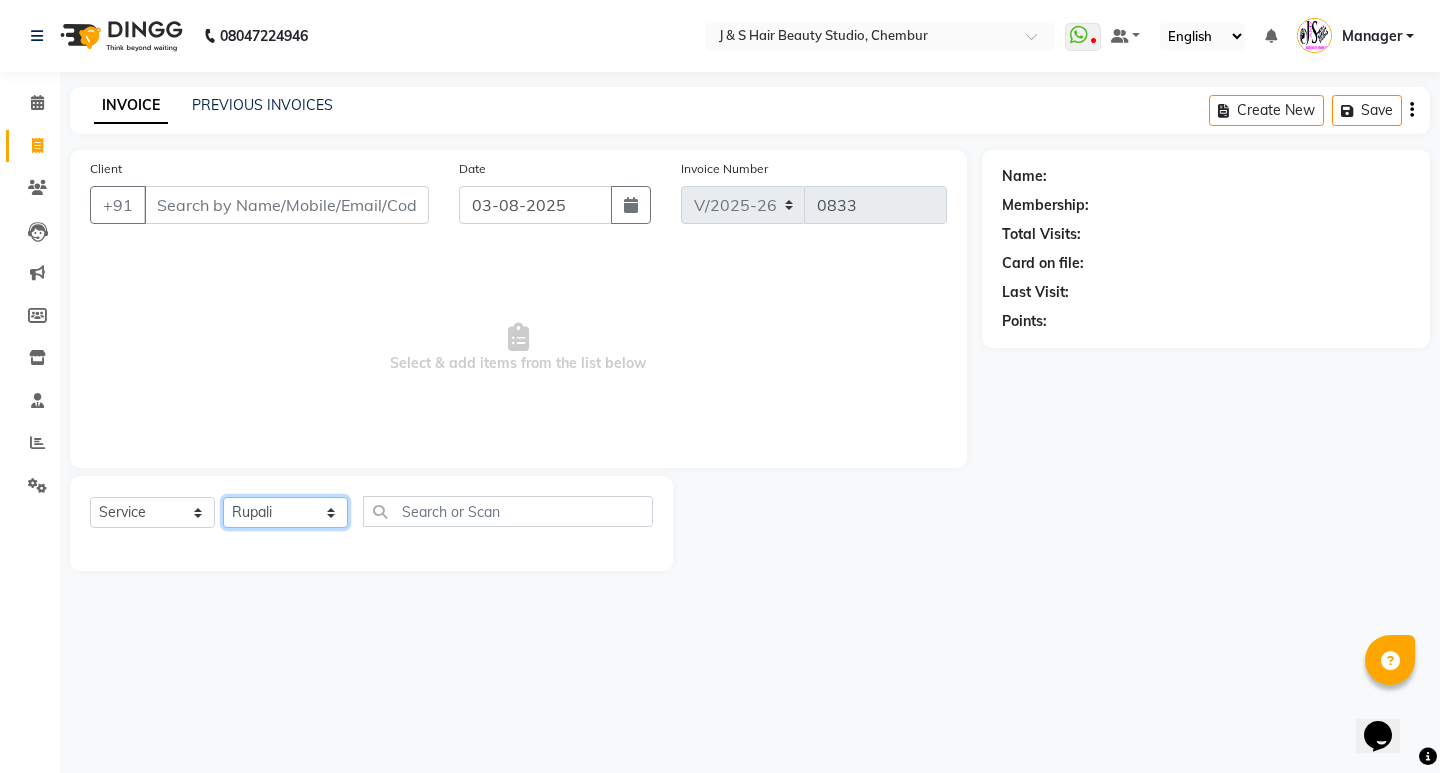click on "Select Stylist Manager Neeta Mam No Preference 1 poonam Rupali Sheetal Mam Sushma  vidhya" 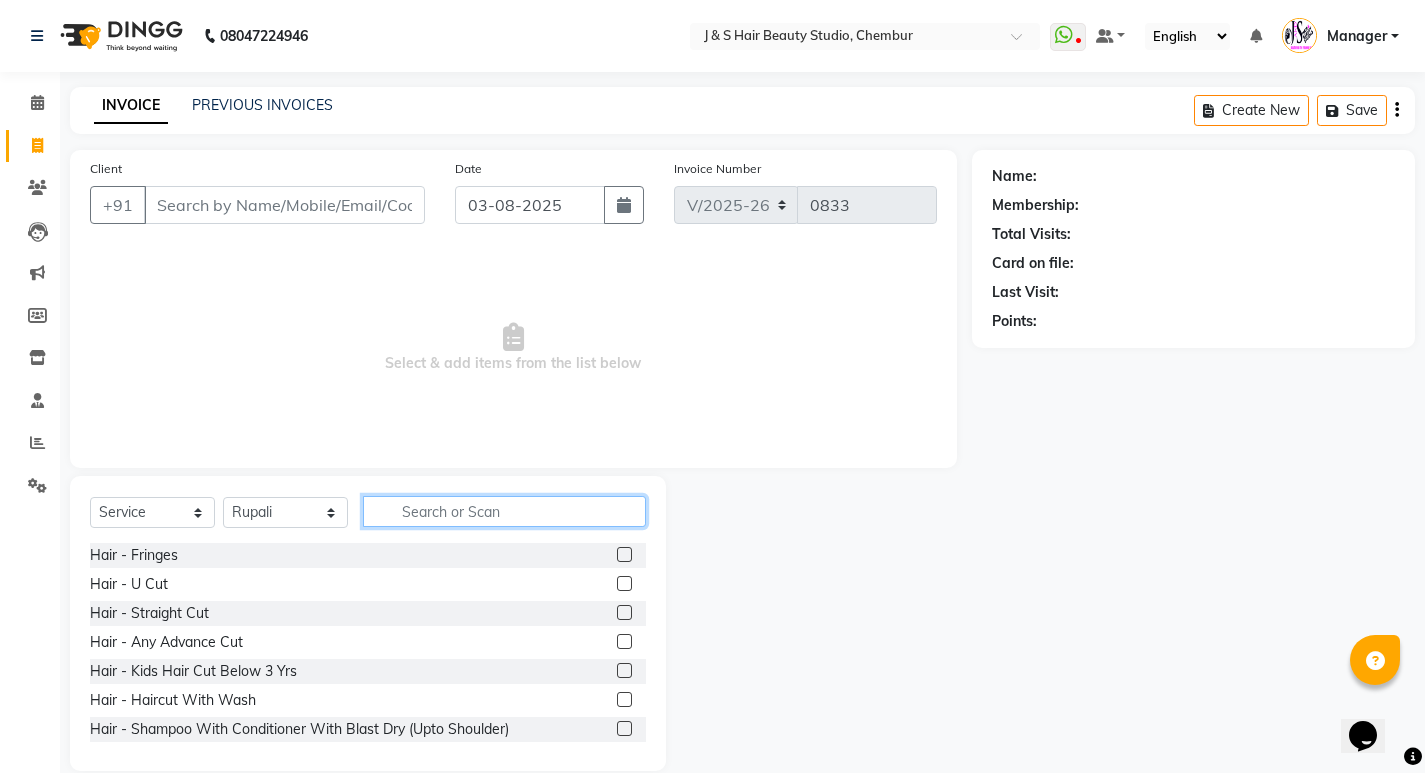click 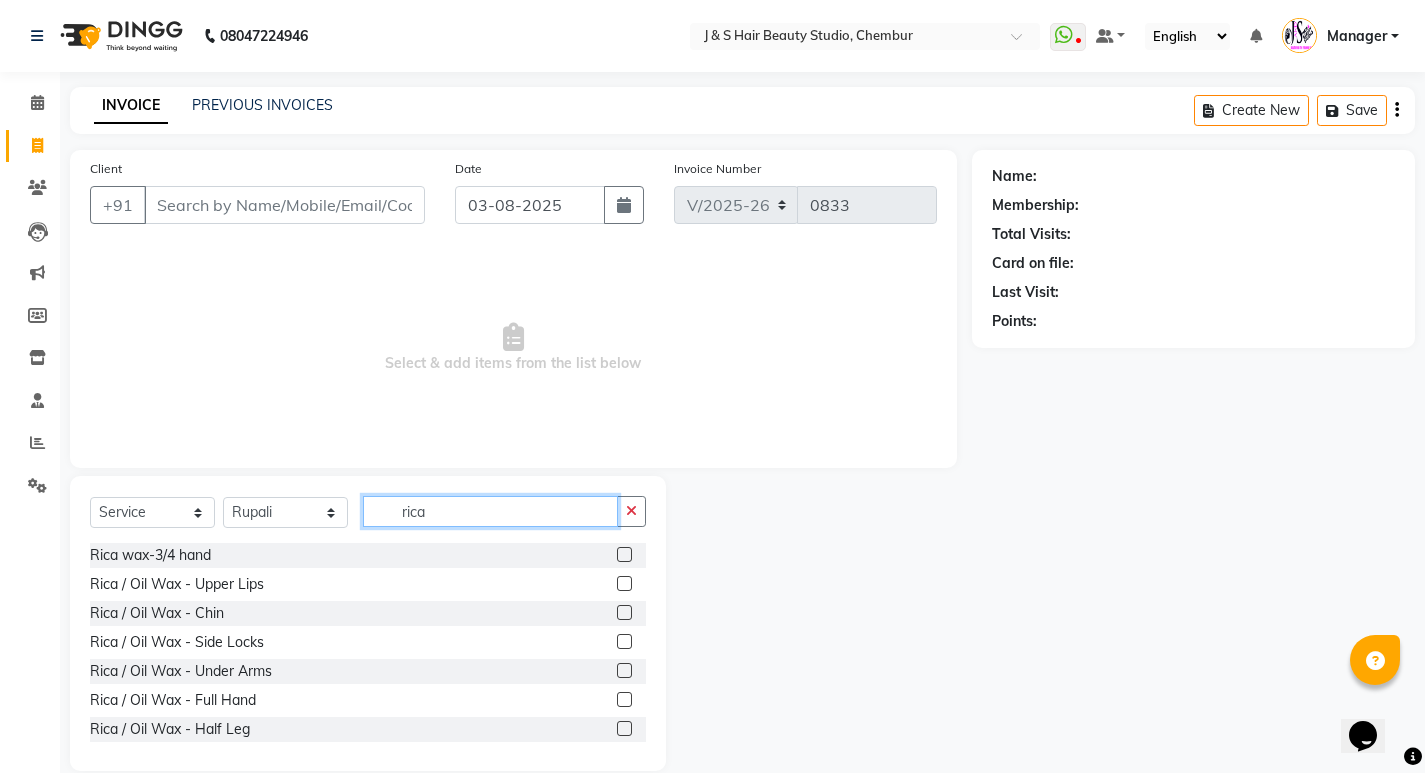 type on "rica" 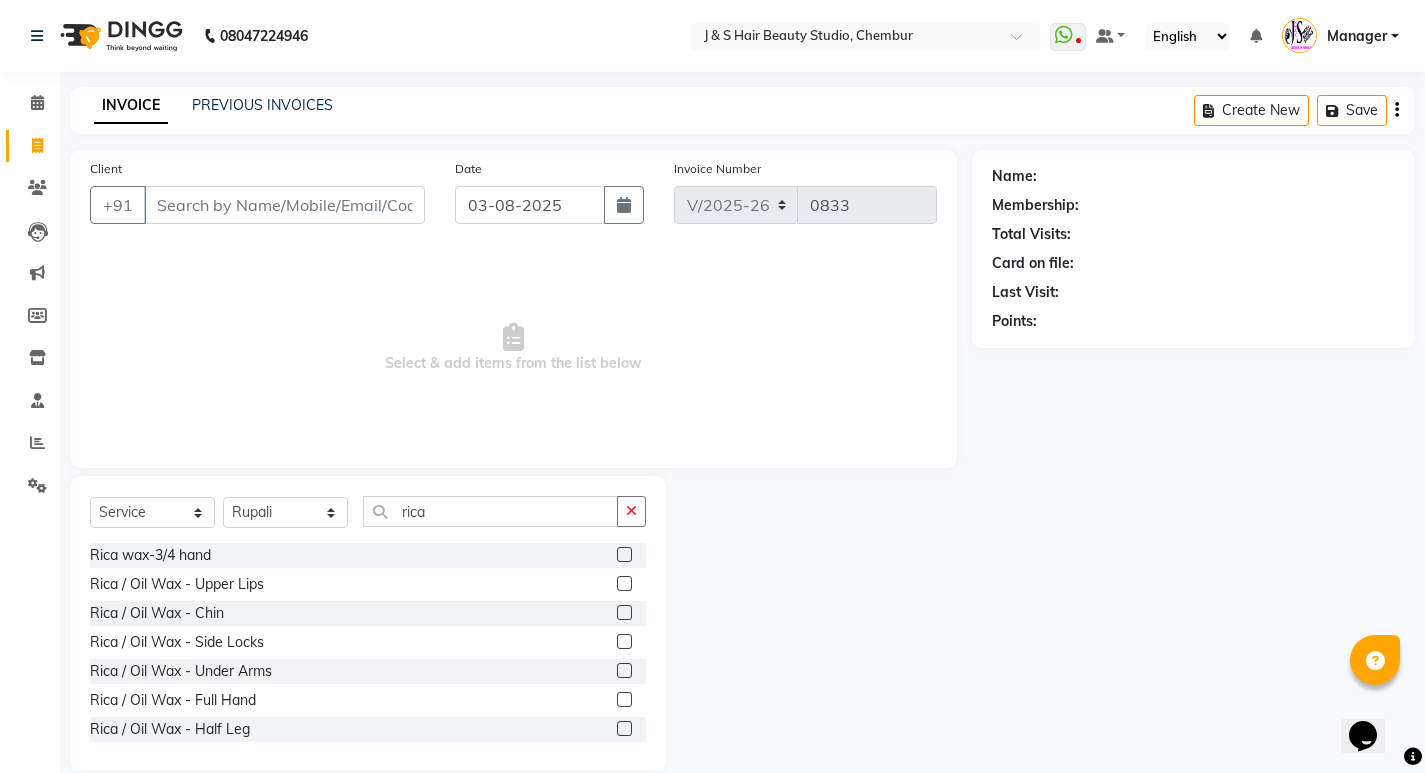 click 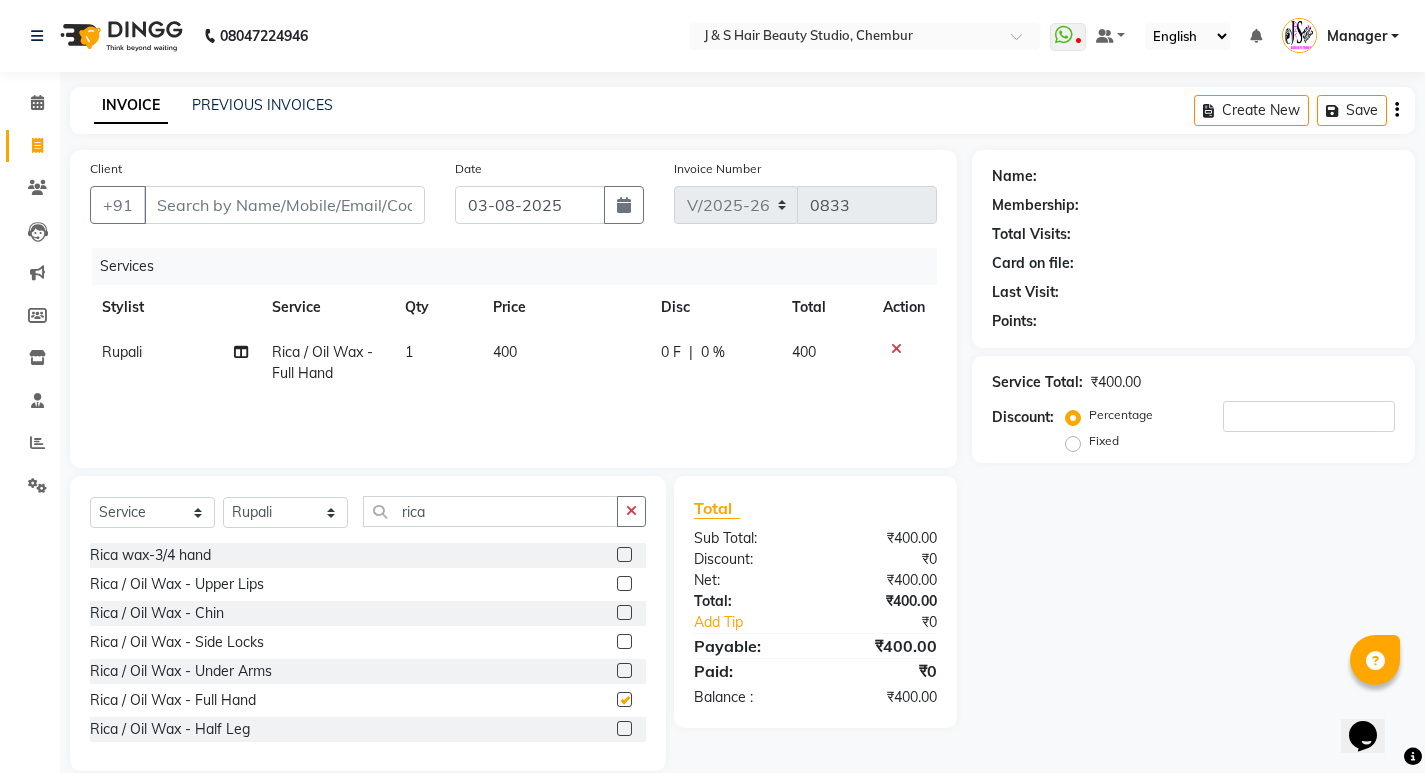 checkbox on "false" 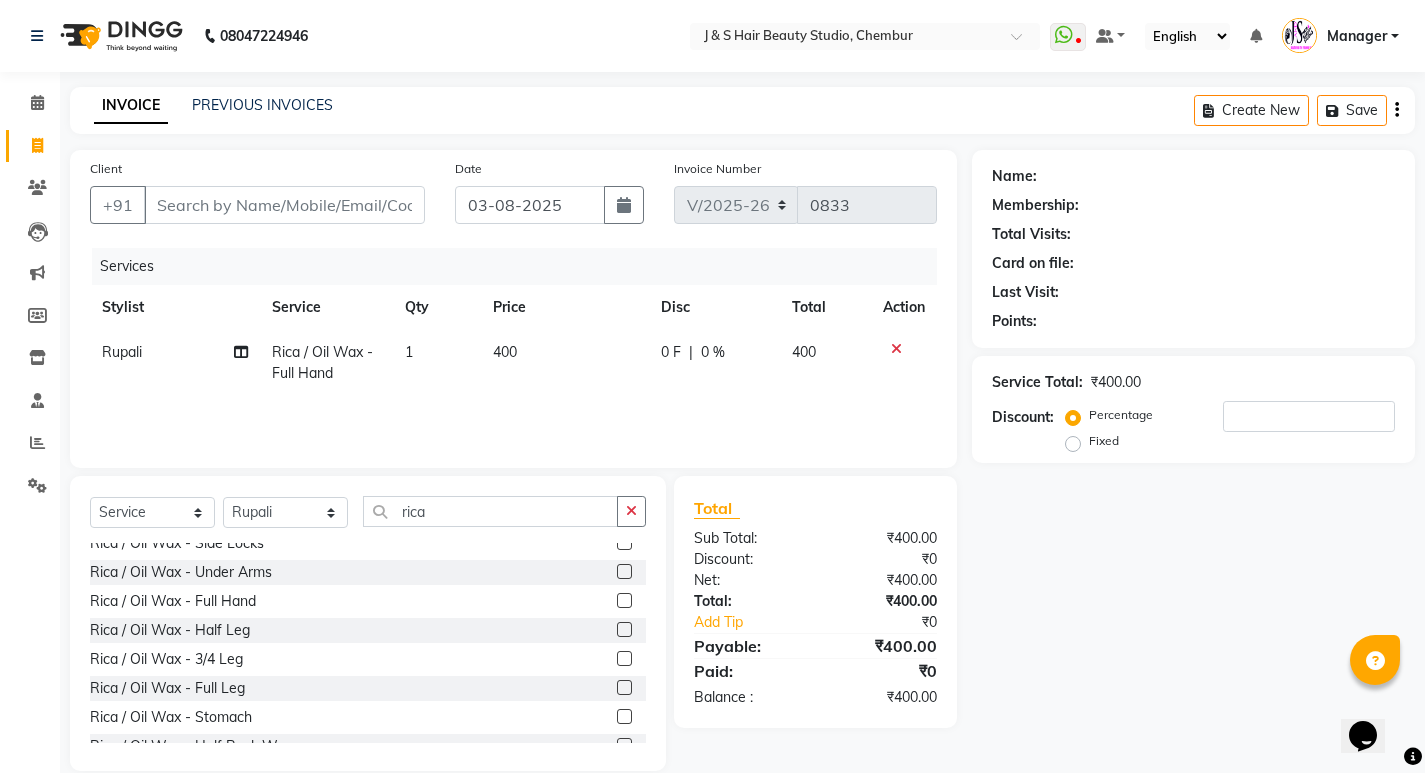 scroll, scrollTop: 100, scrollLeft: 0, axis: vertical 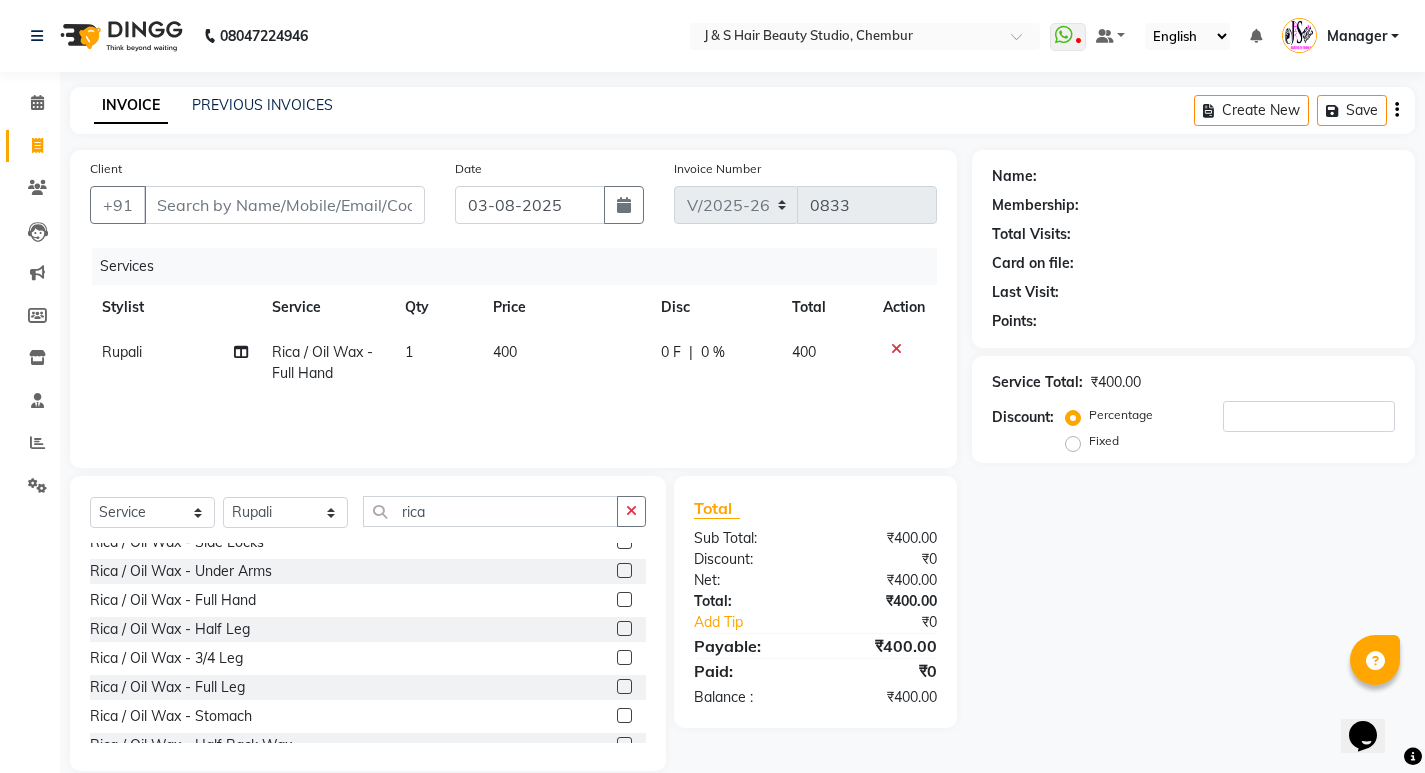 click 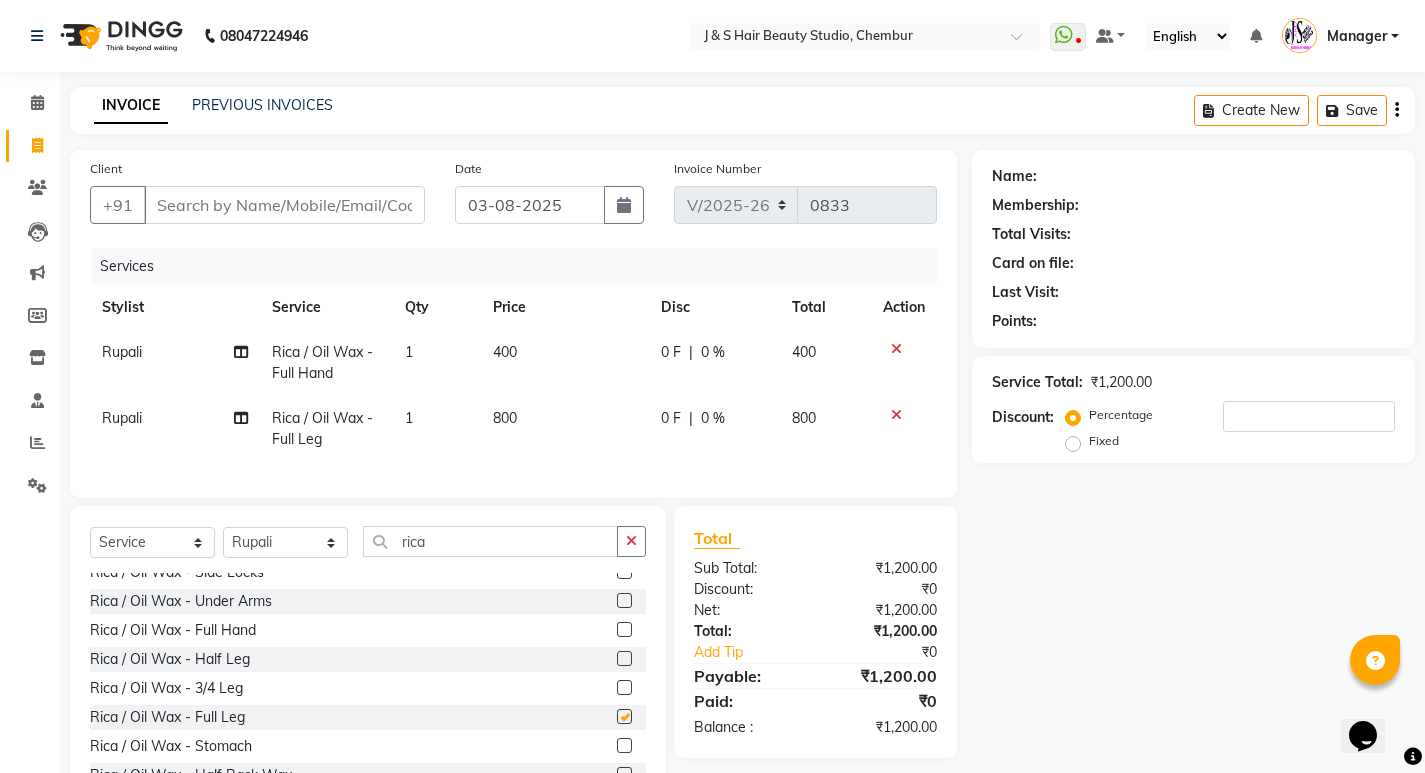 checkbox on "false" 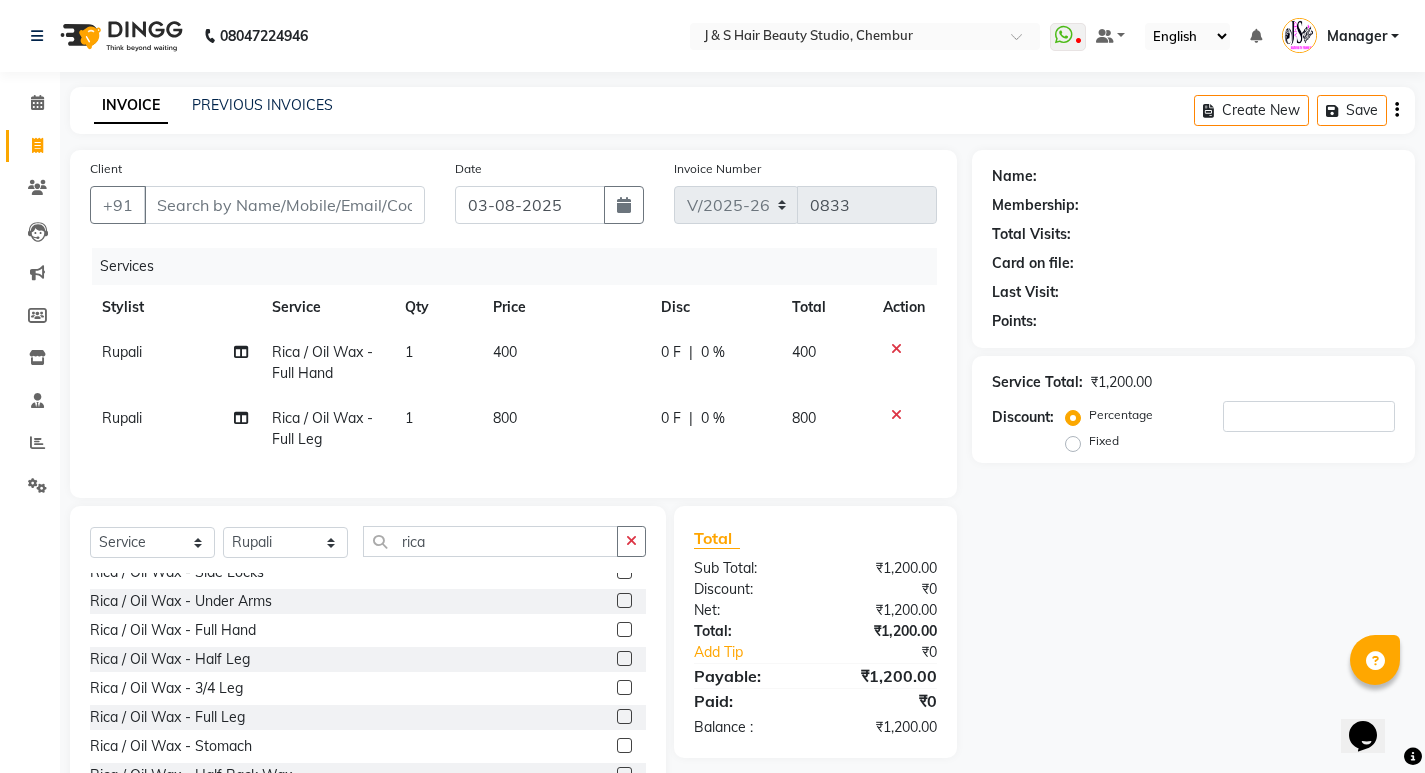 click 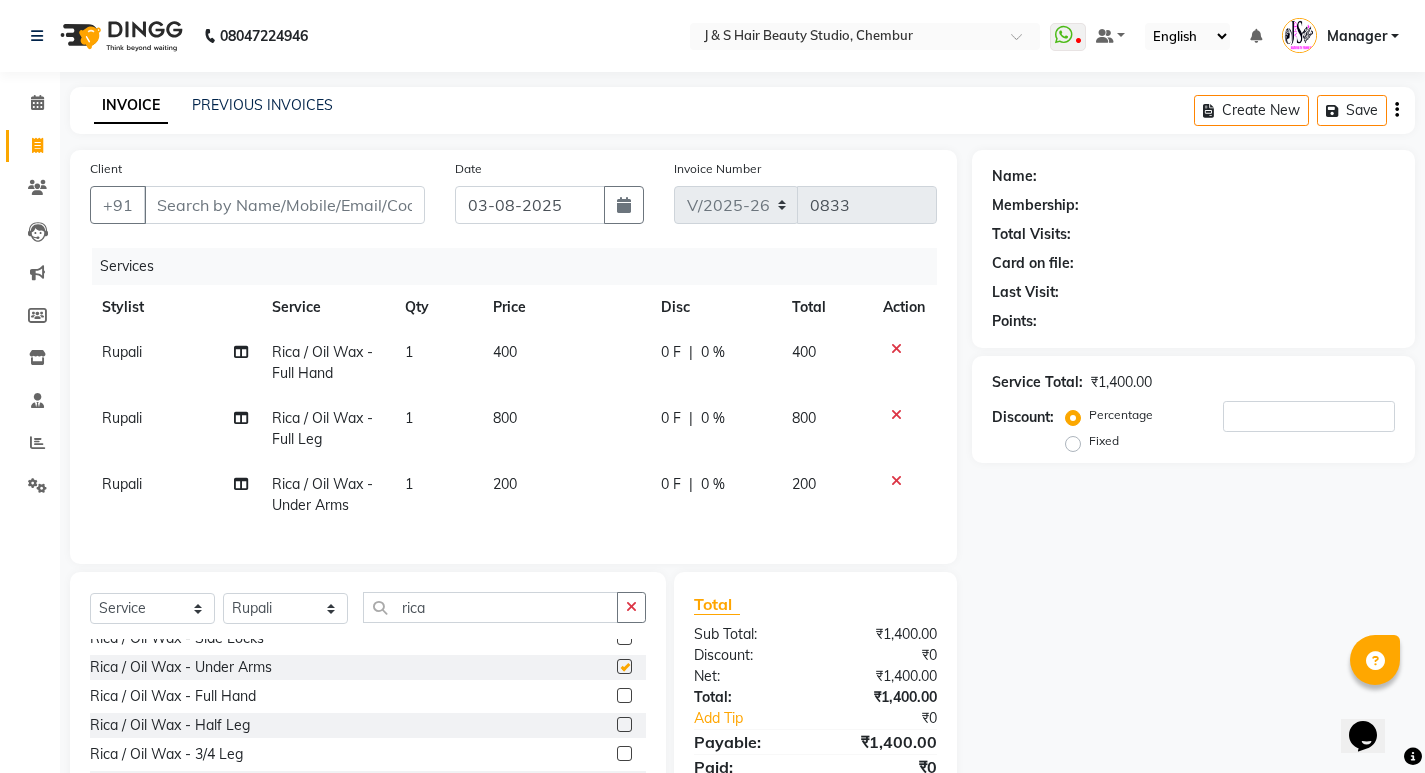 checkbox on "false" 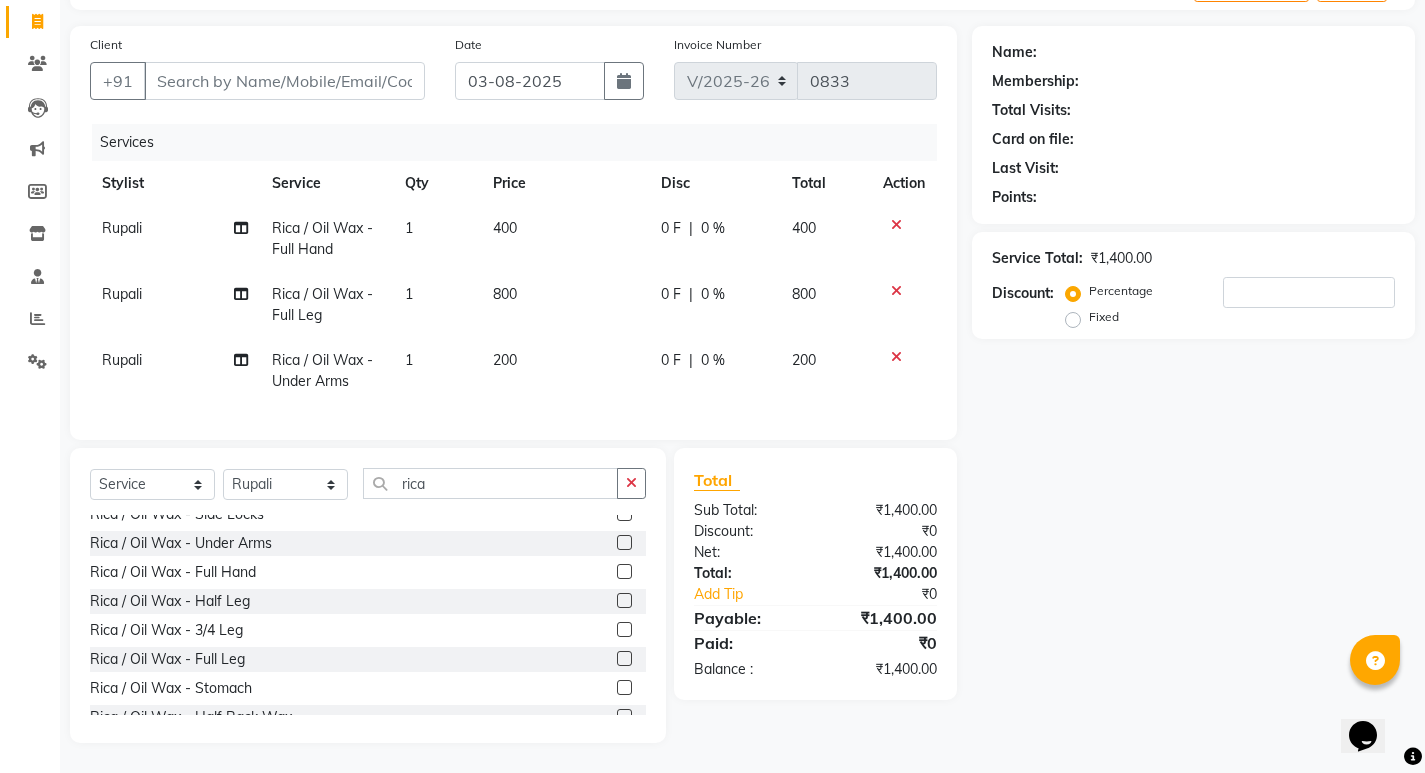 scroll, scrollTop: 139, scrollLeft: 0, axis: vertical 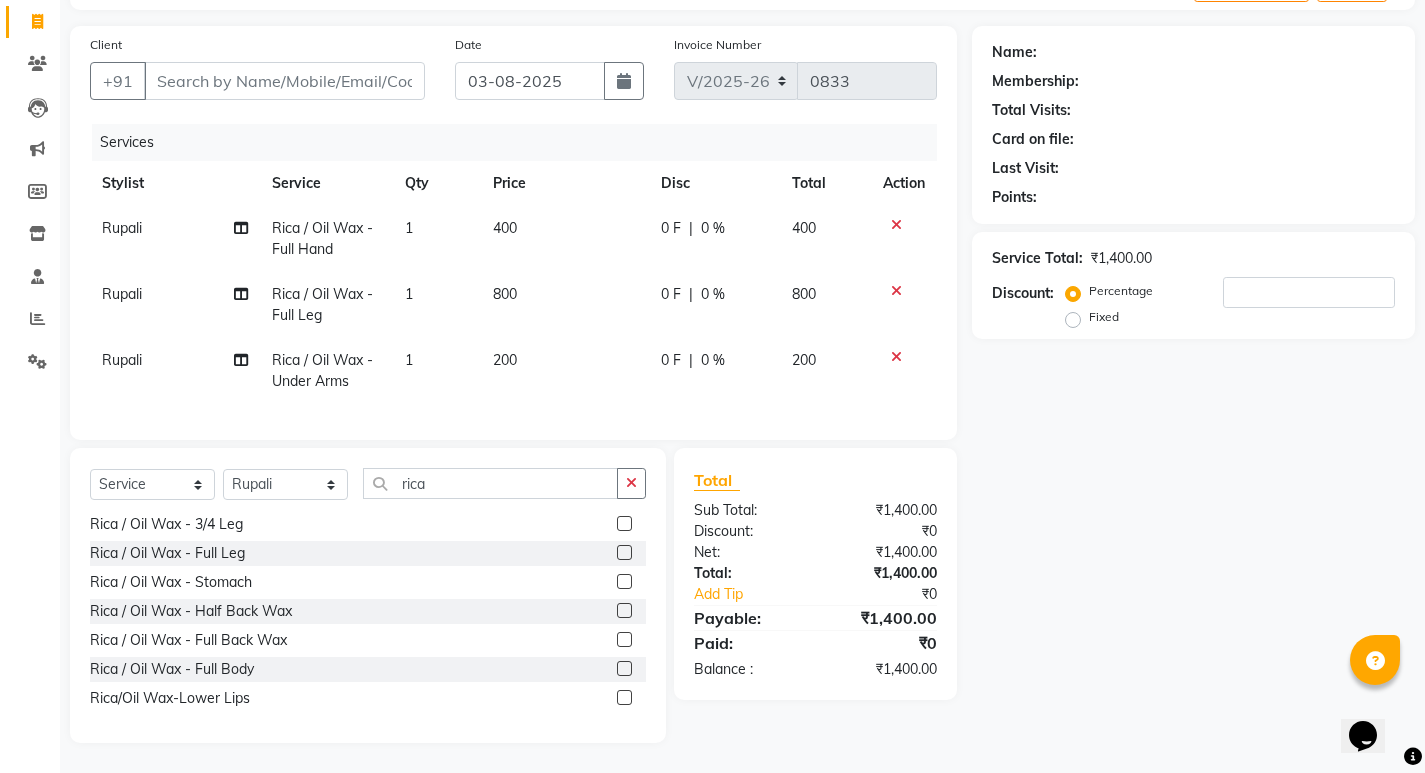 click 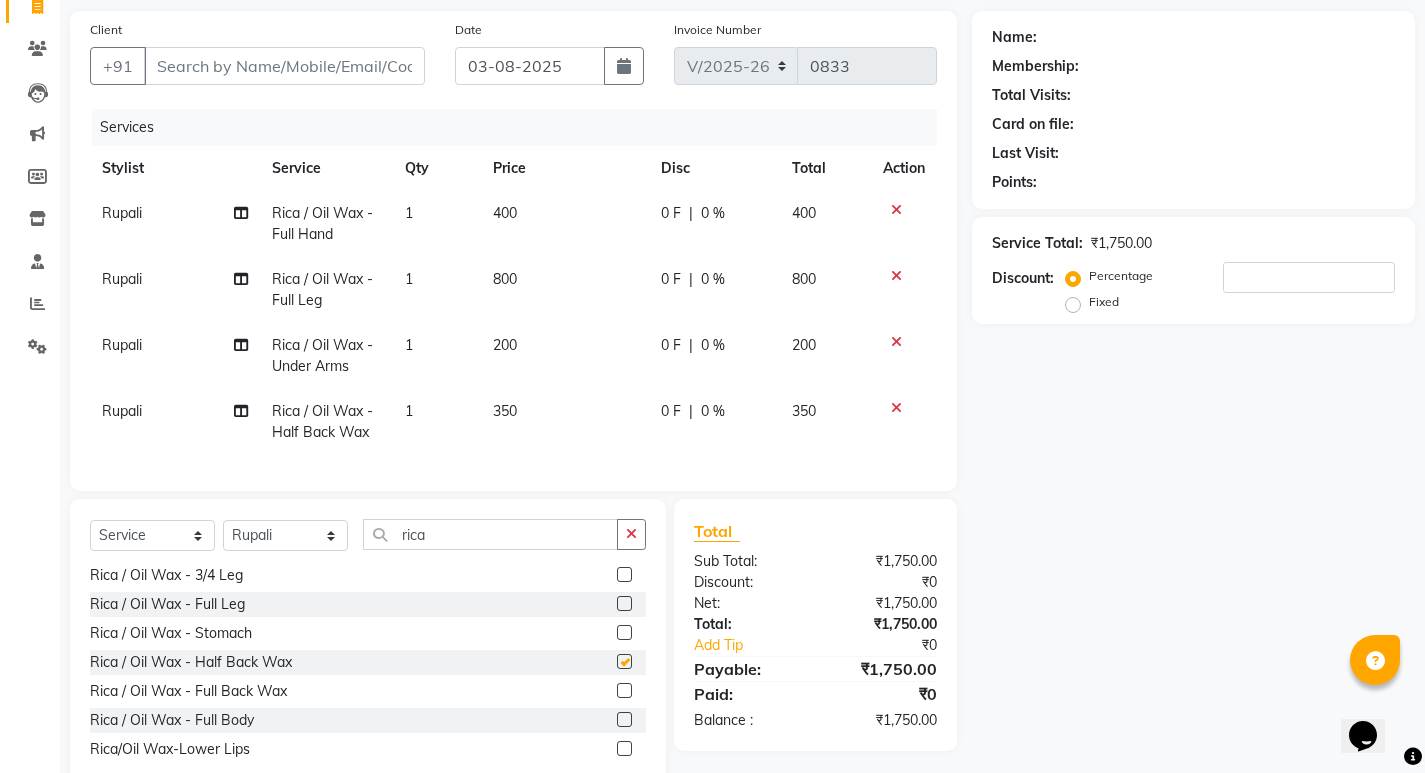 checkbox on "false" 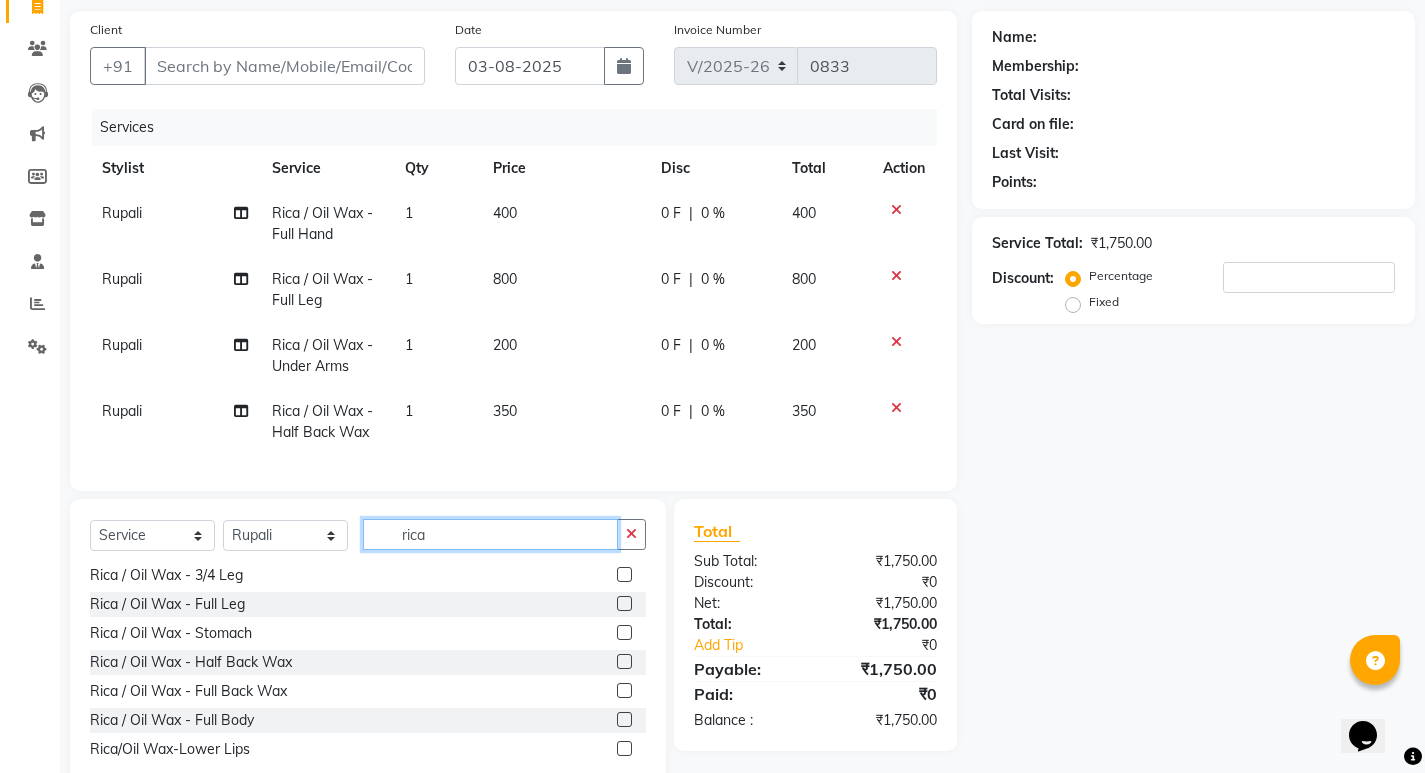 click on "rica" 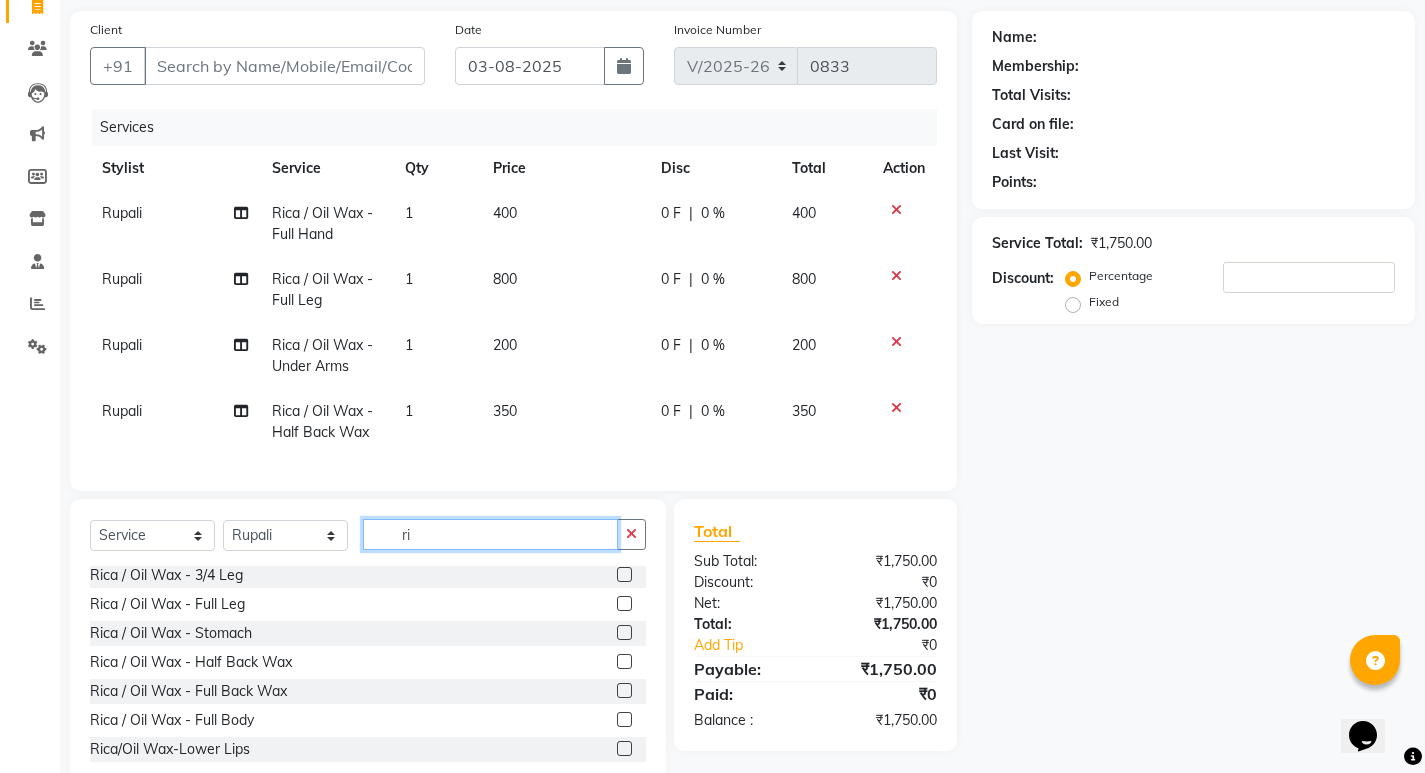 scroll, scrollTop: 351, scrollLeft: 0, axis: vertical 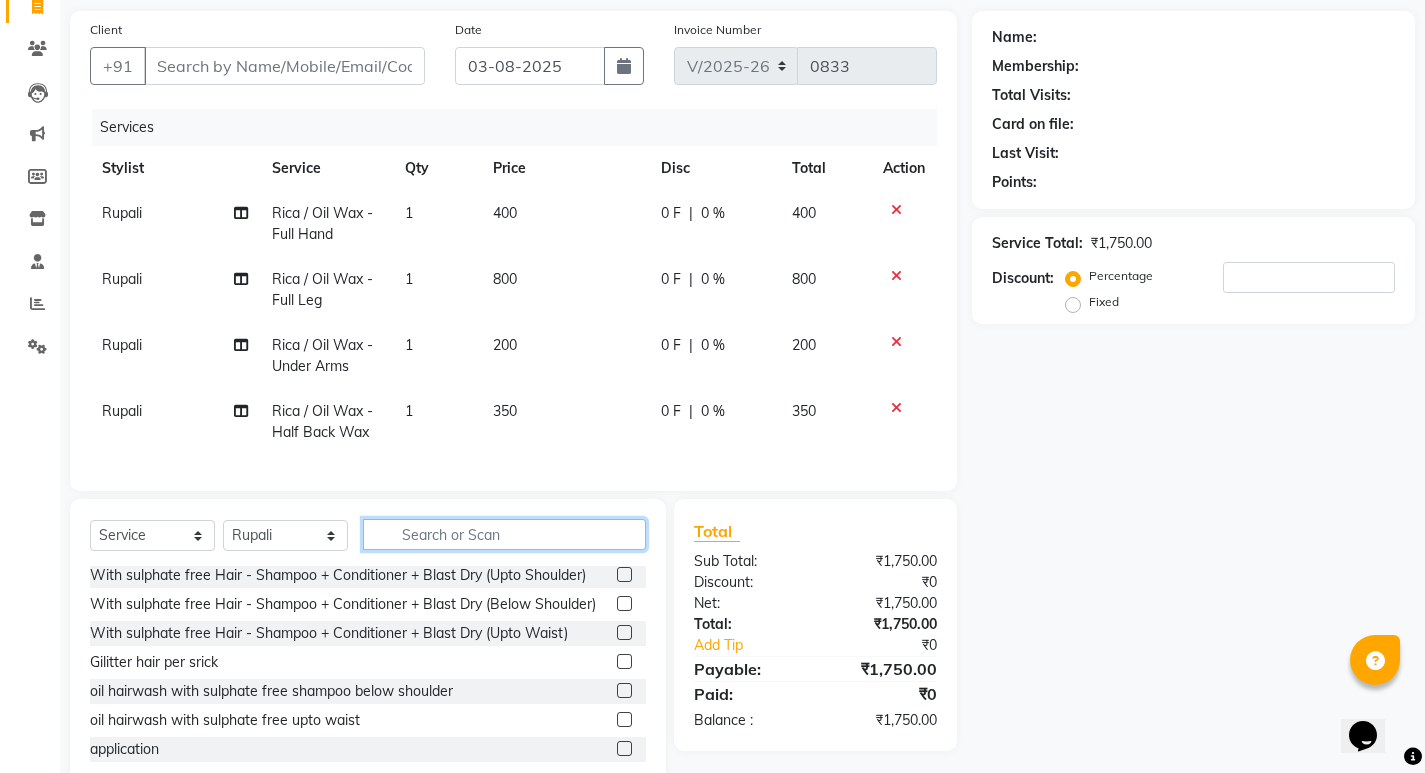 type 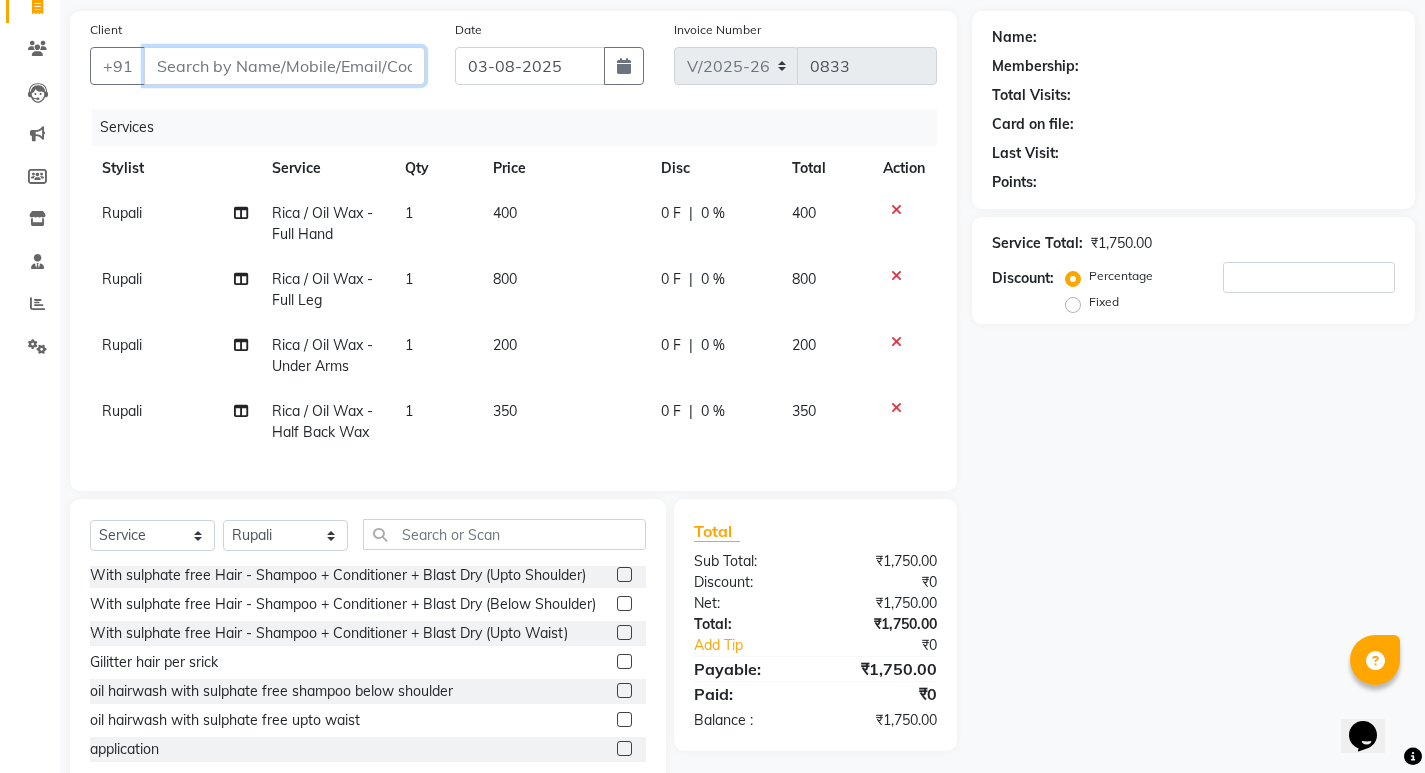 click on "Client" at bounding box center (284, 66) 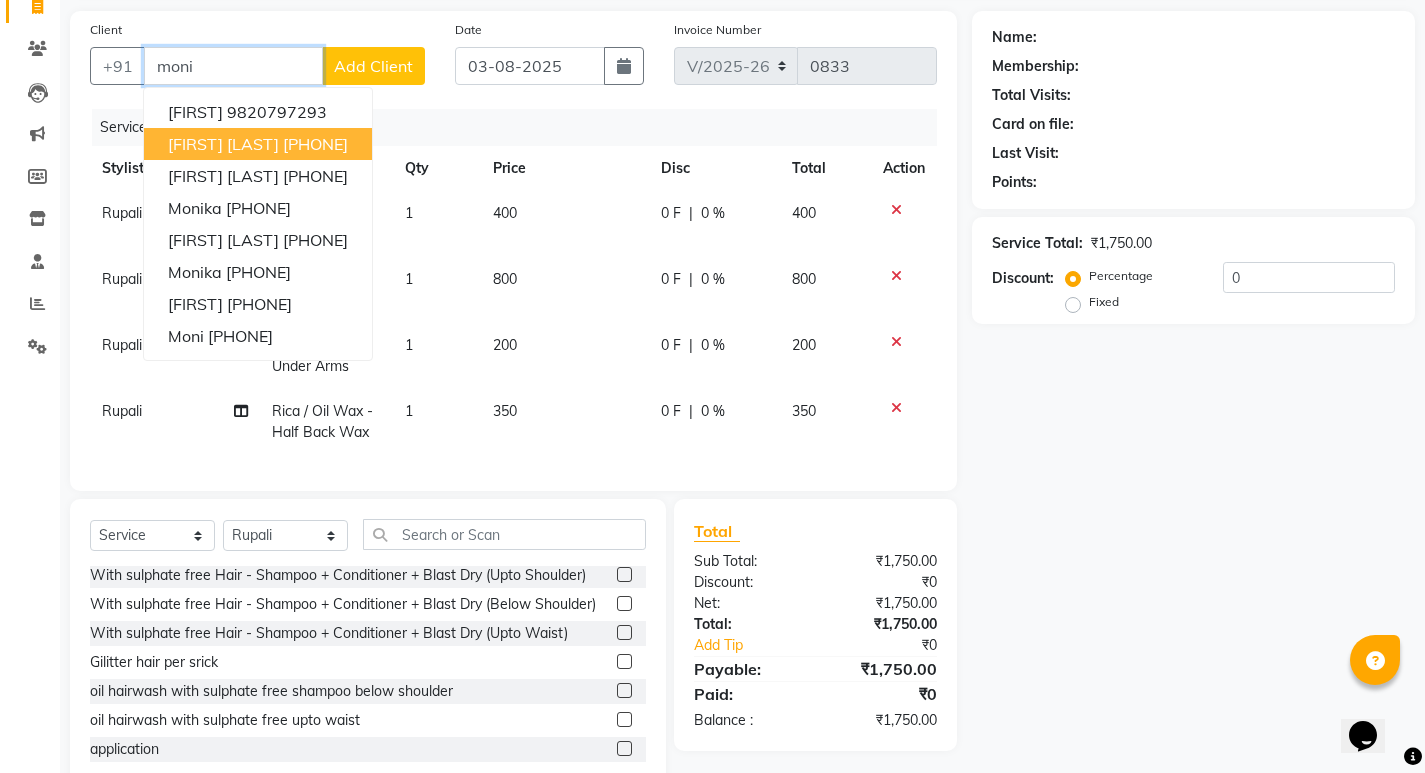 click on "[FIRST] [LAST]" at bounding box center (223, 144) 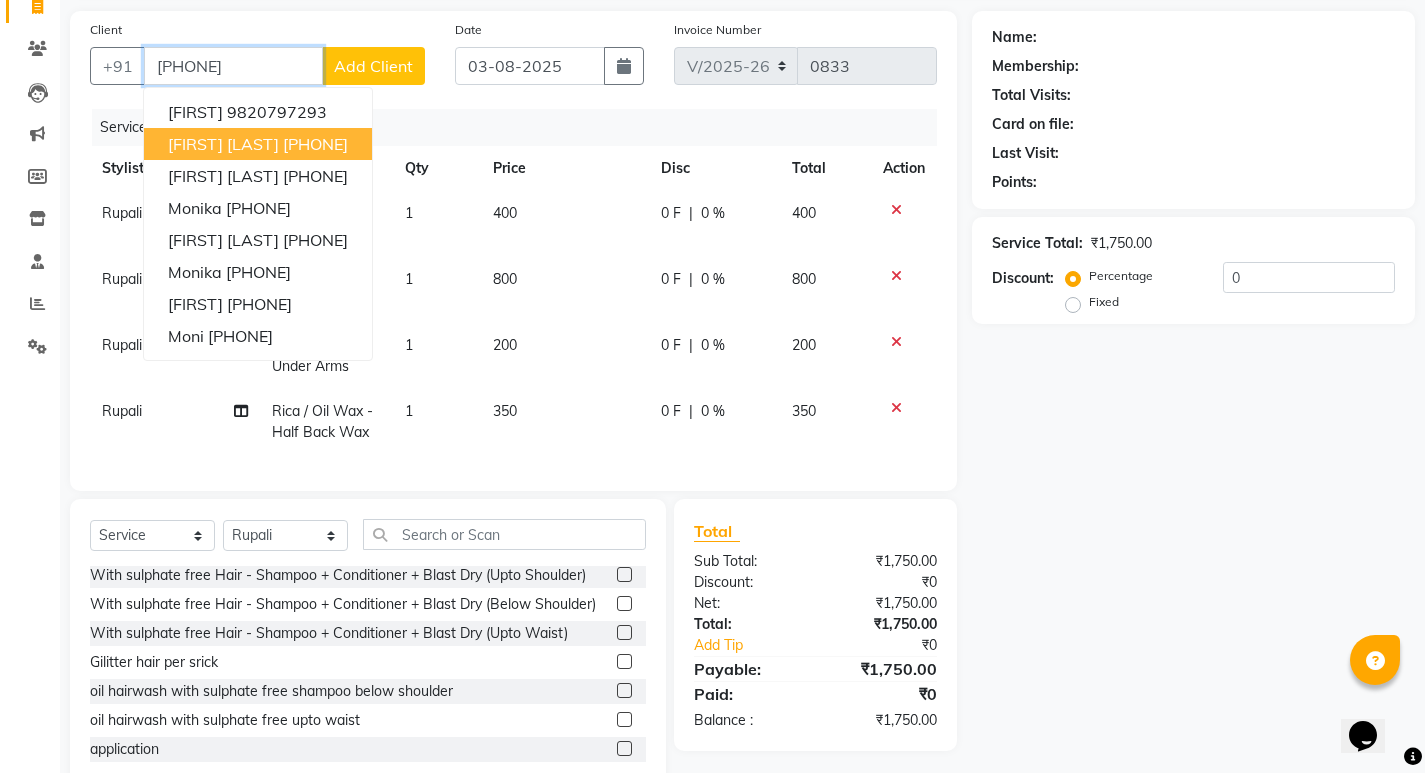 type on "9967232184" 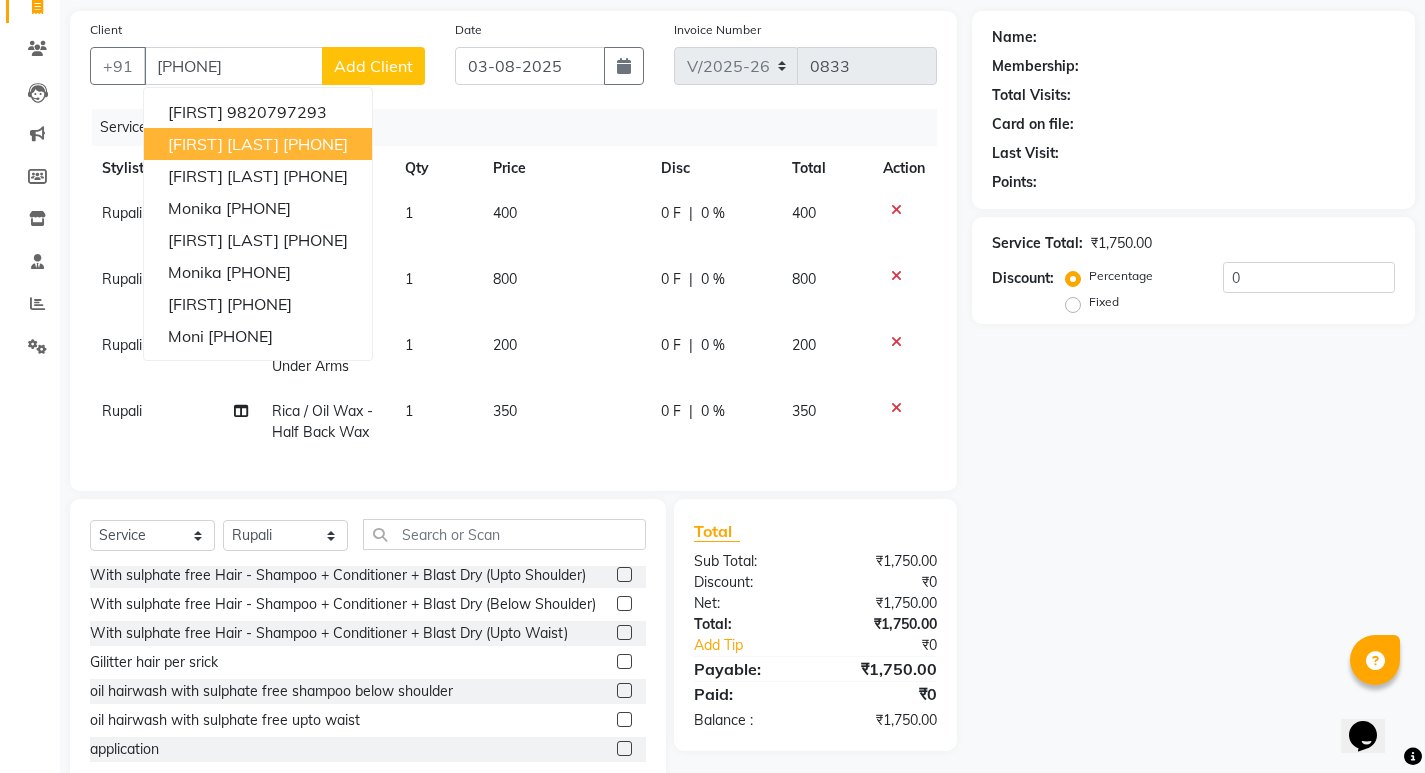 select on "1: Object" 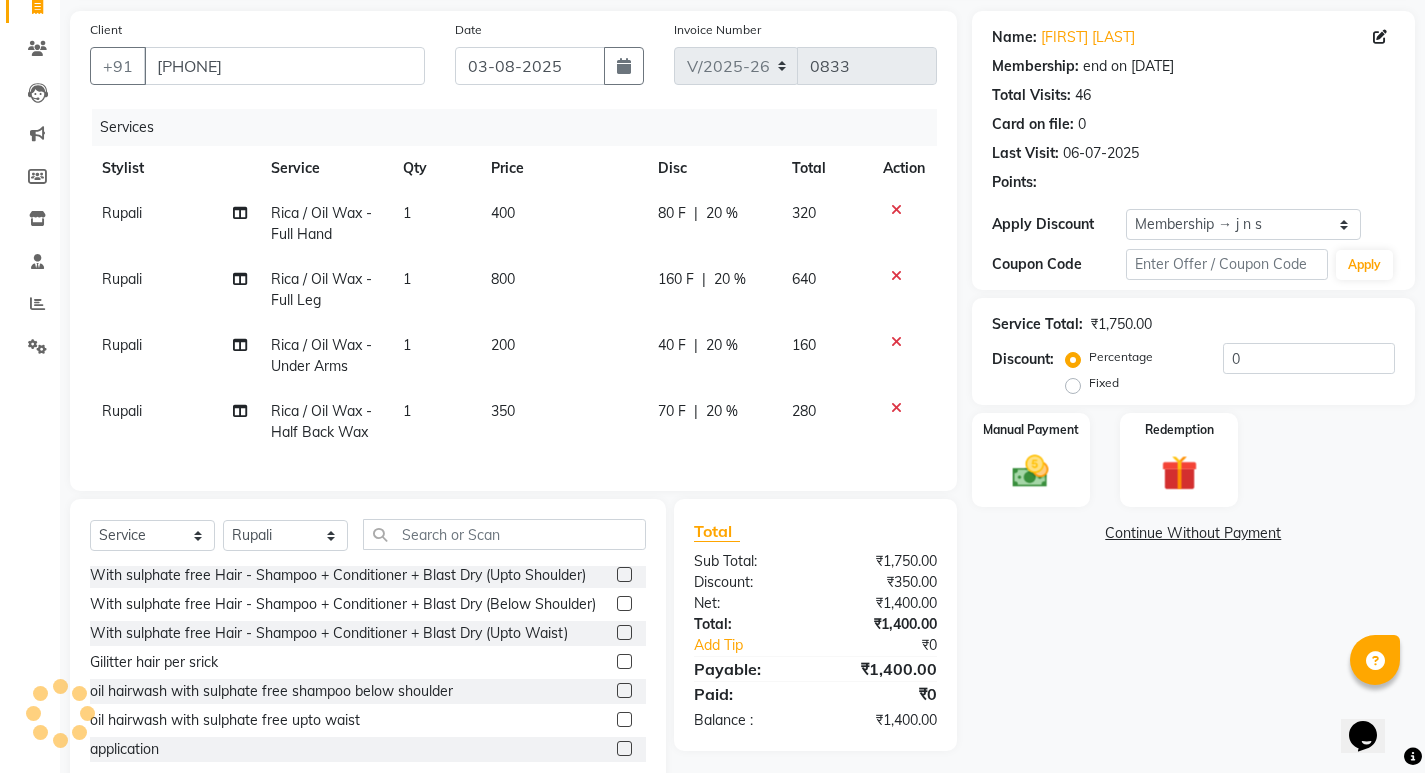 type on "20" 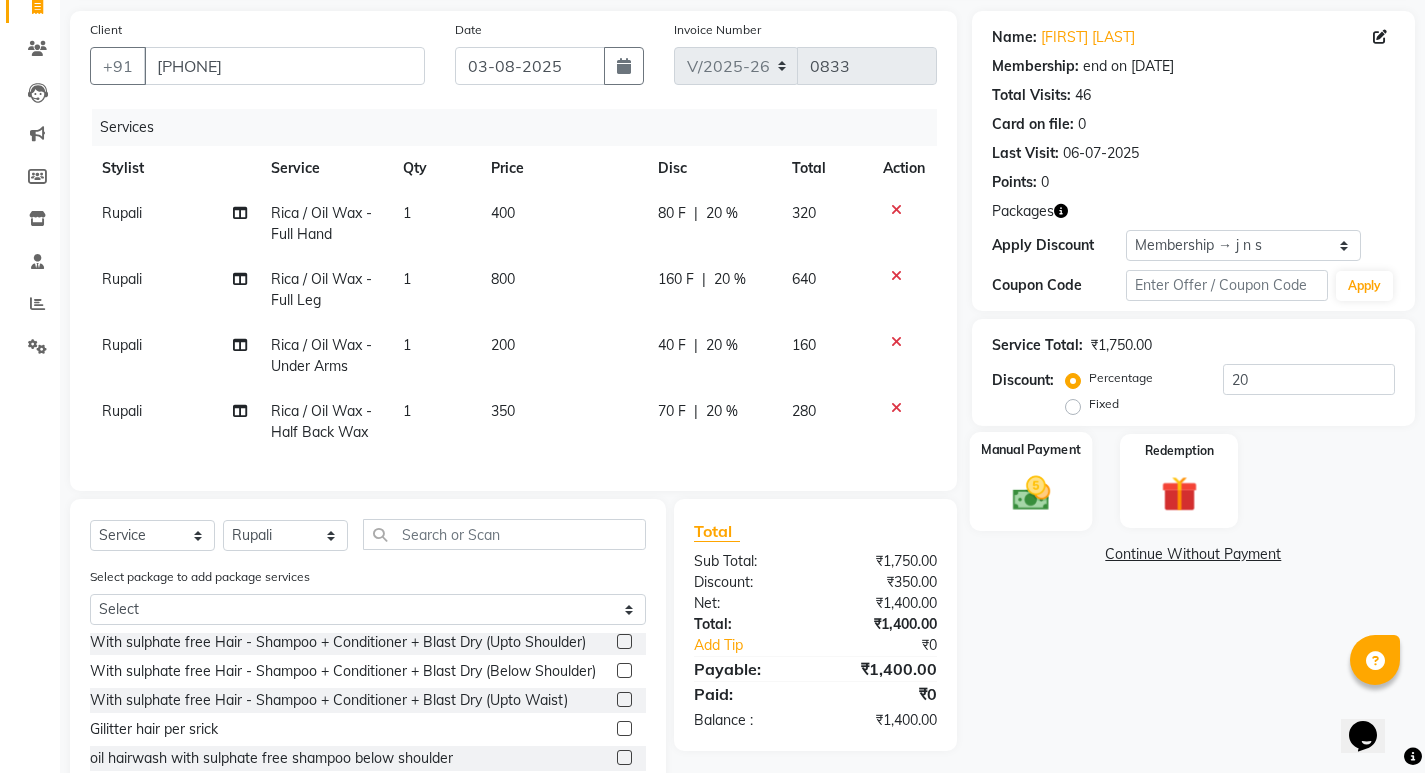 click 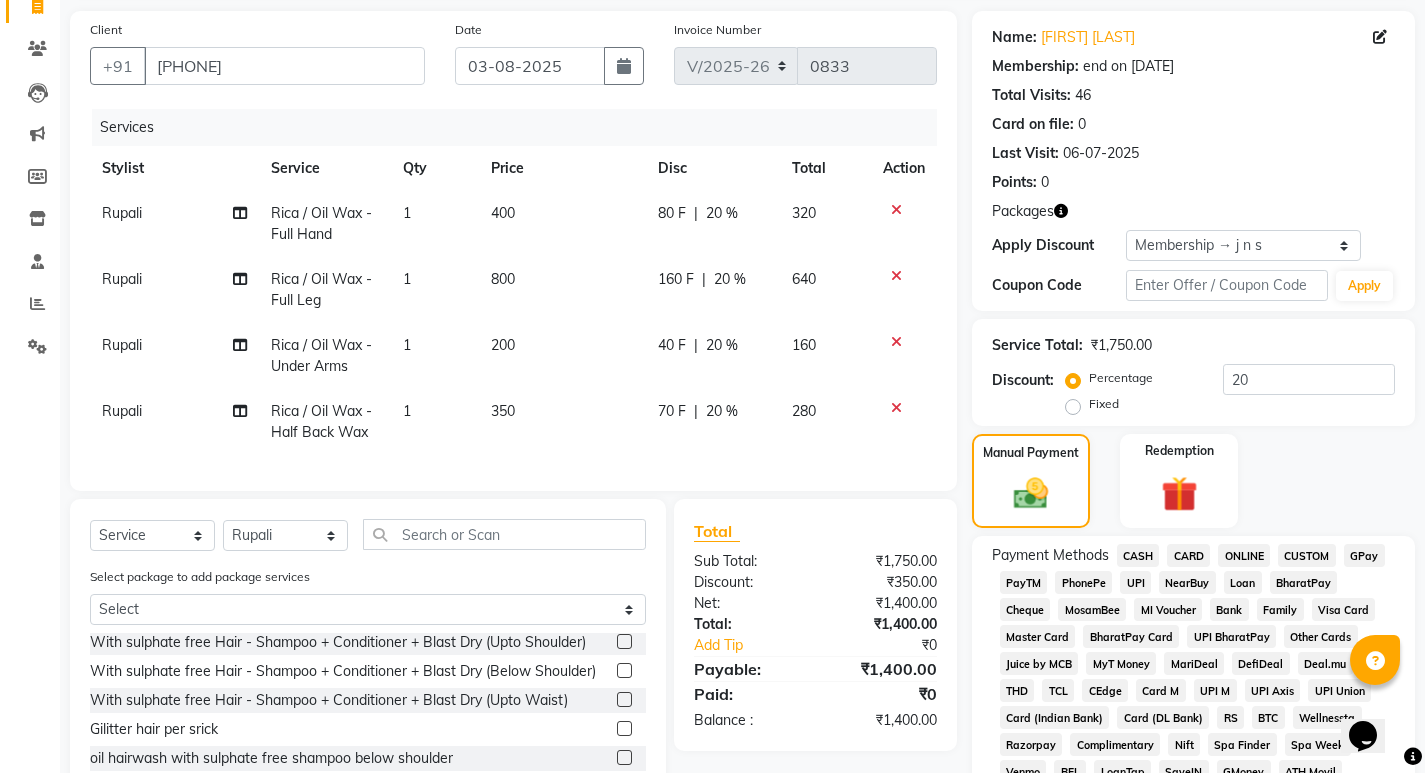 click on "GPay" 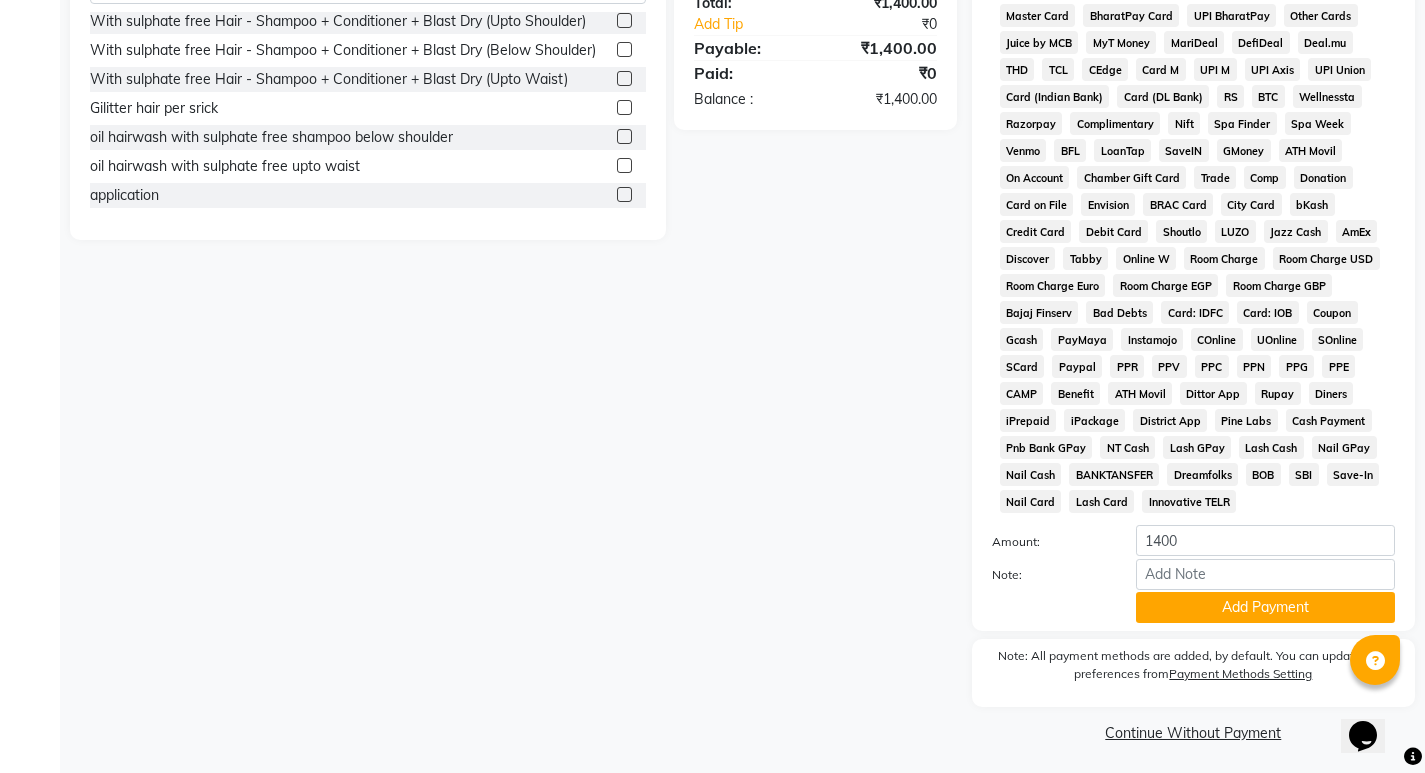 scroll, scrollTop: 765, scrollLeft: 0, axis: vertical 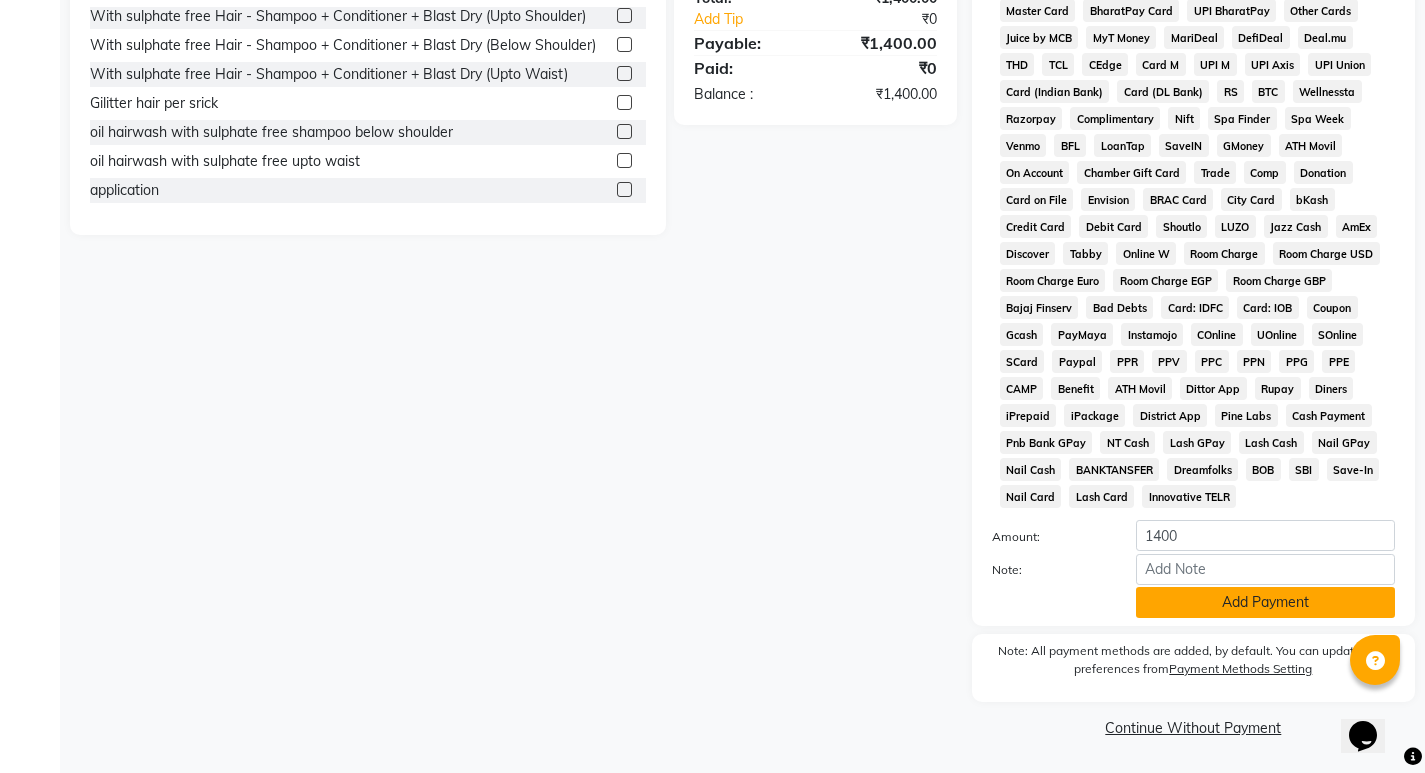 click on "Add Payment" 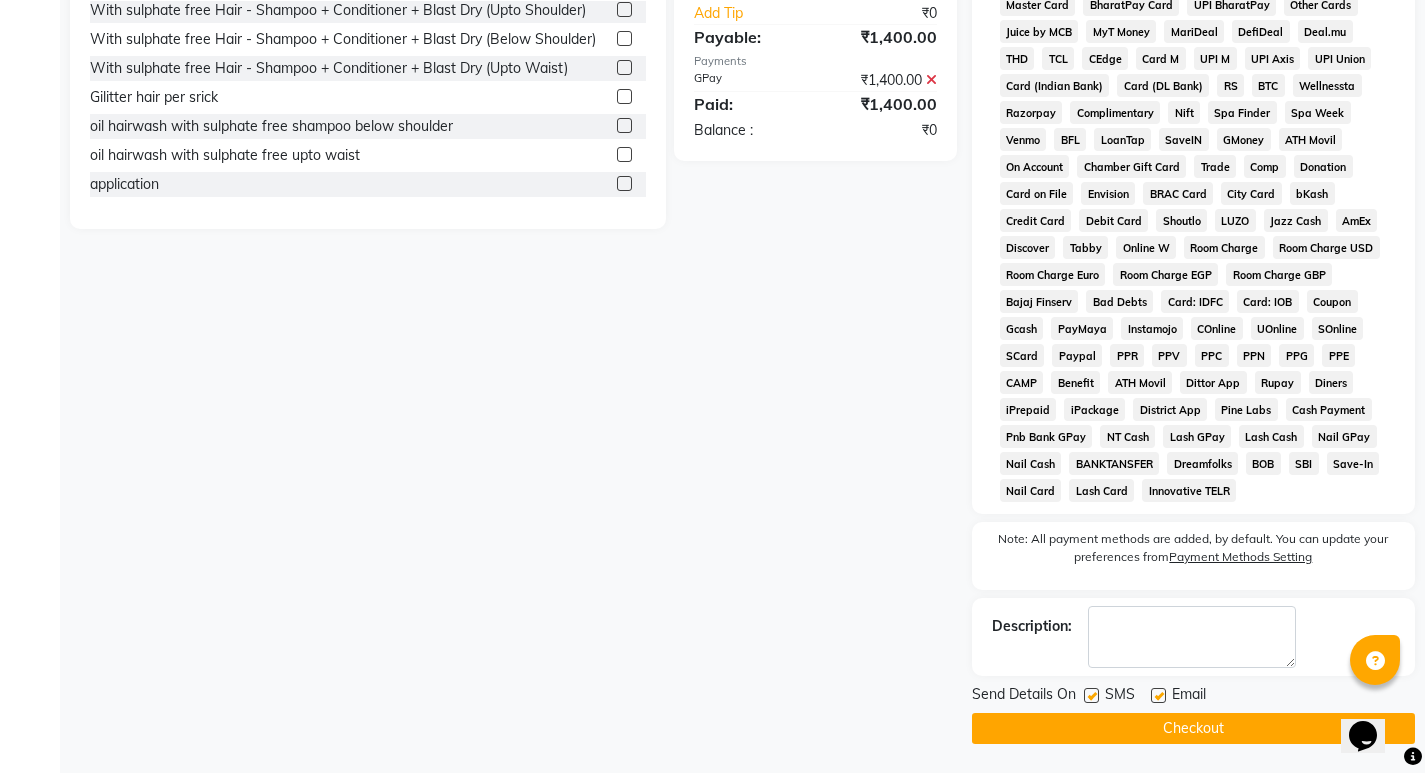 scroll, scrollTop: 772, scrollLeft: 0, axis: vertical 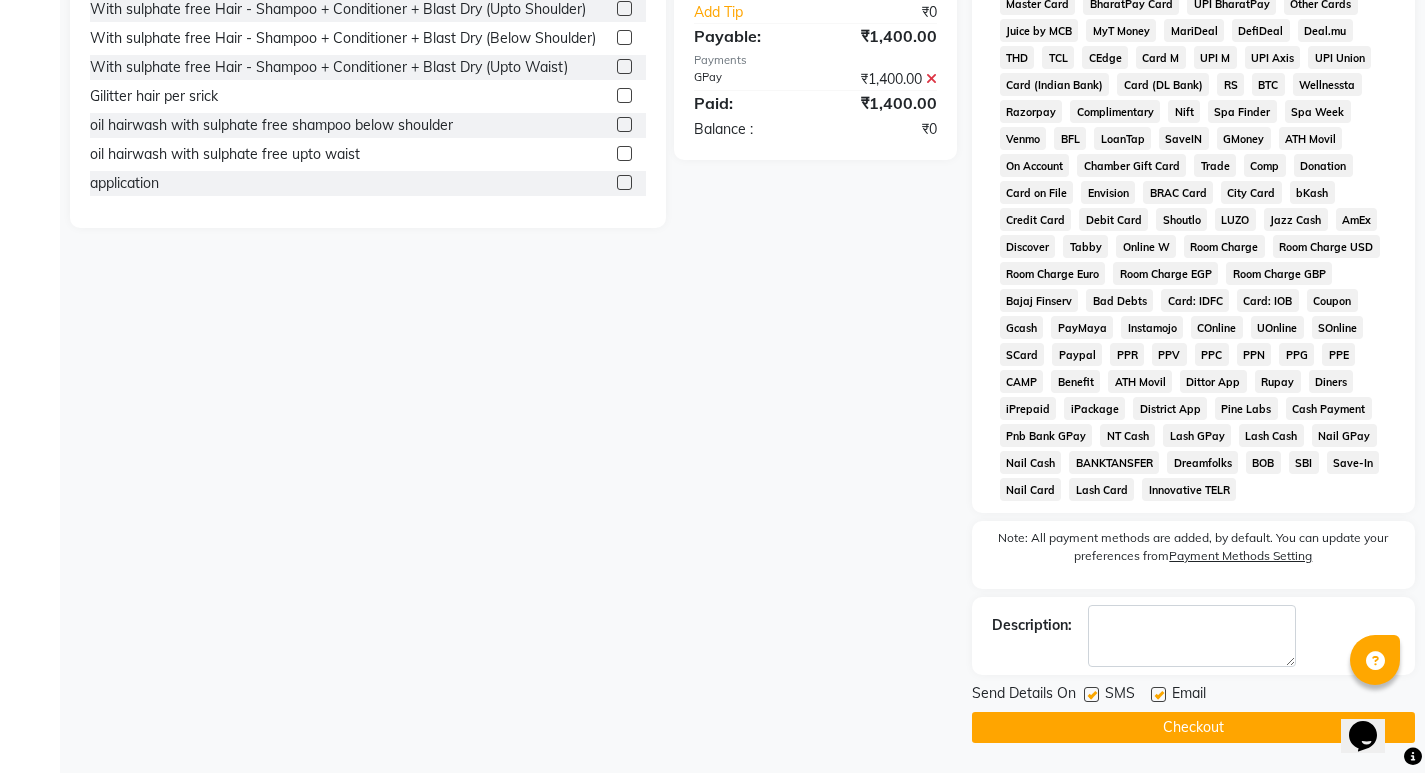 click on "Checkout" 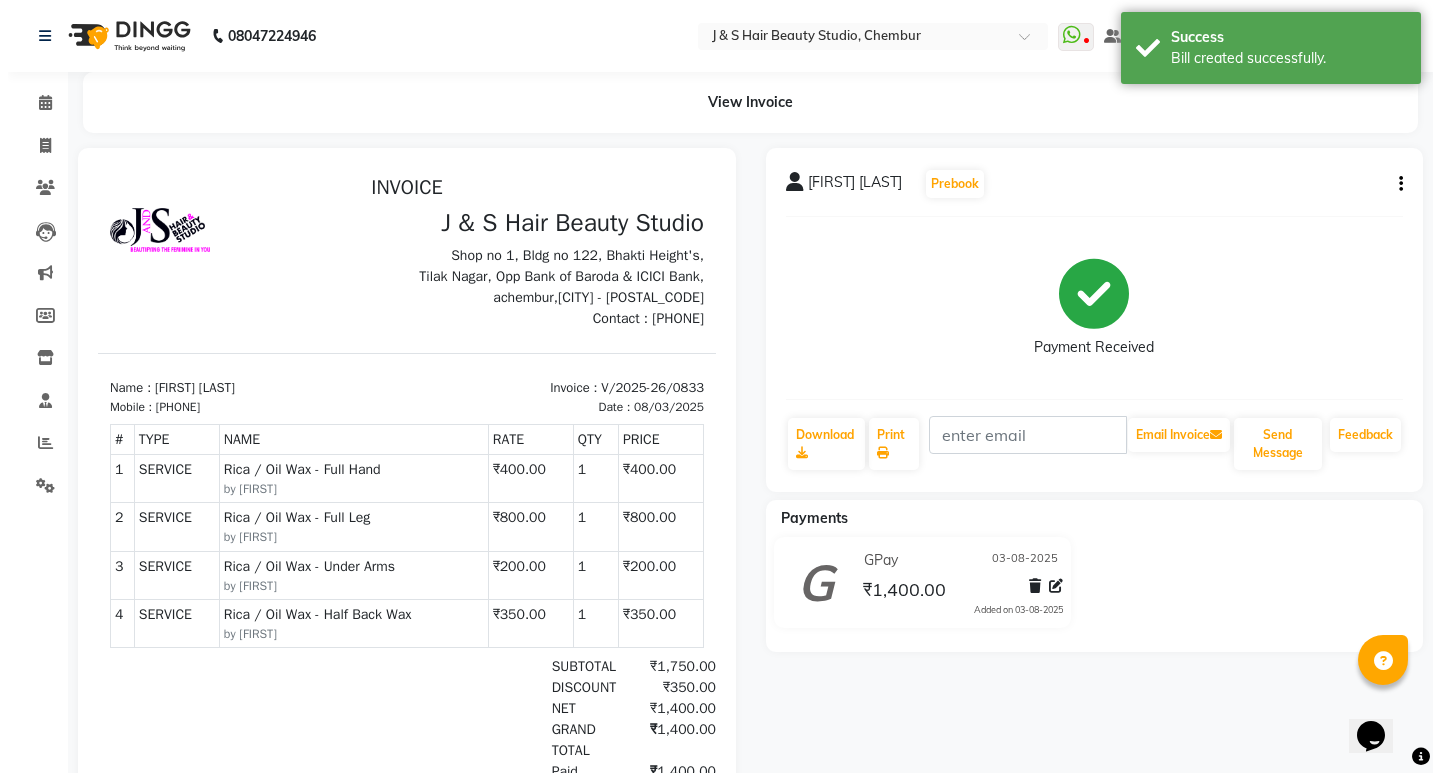scroll, scrollTop: 0, scrollLeft: 0, axis: both 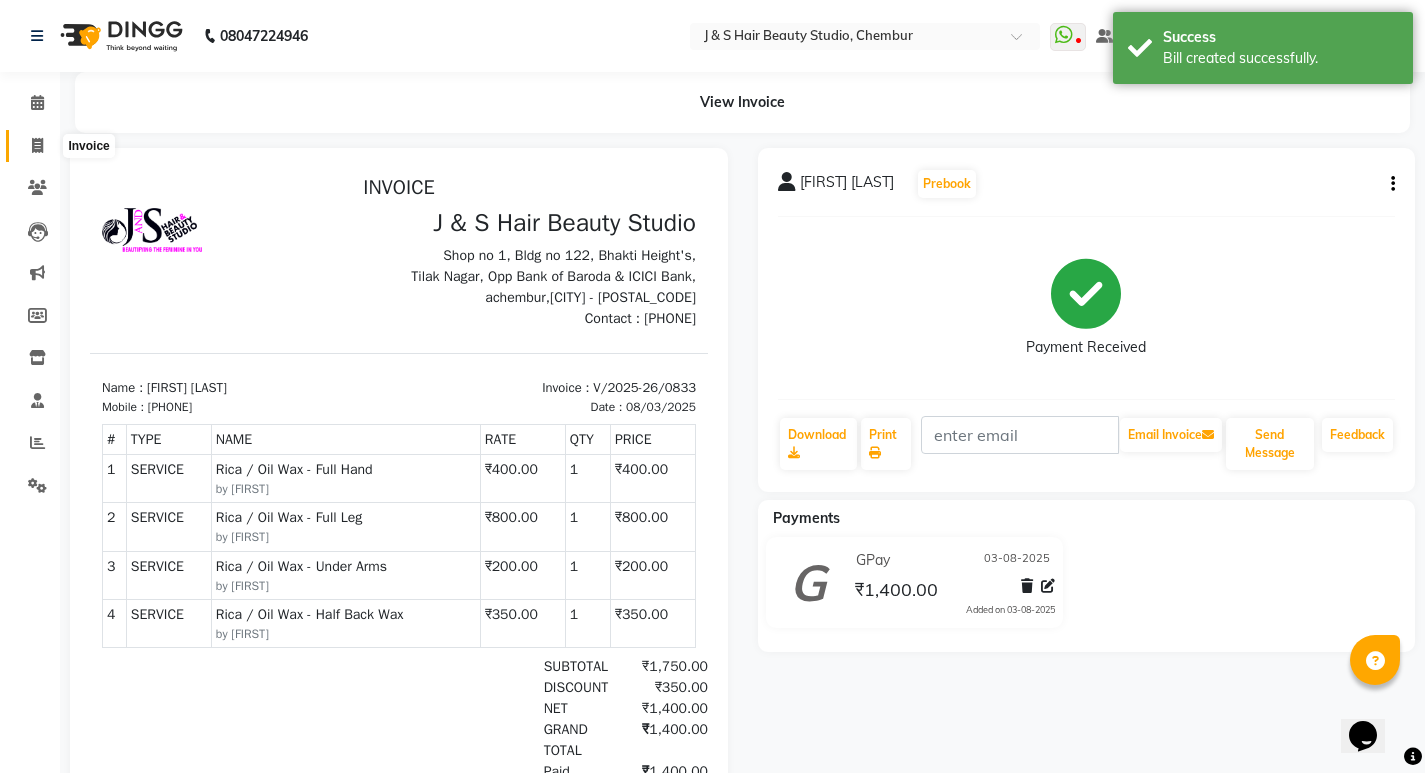 click 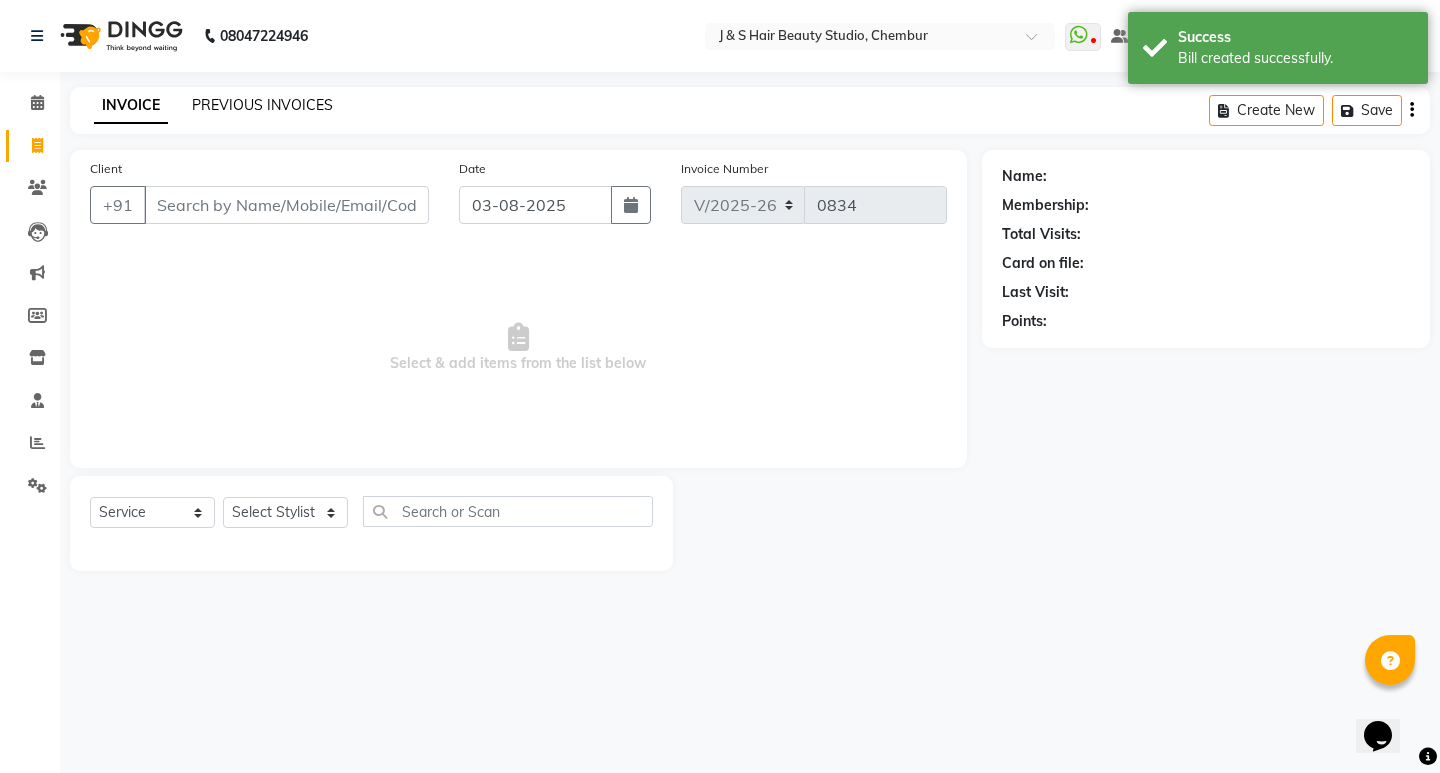 click on "PREVIOUS INVOICES" 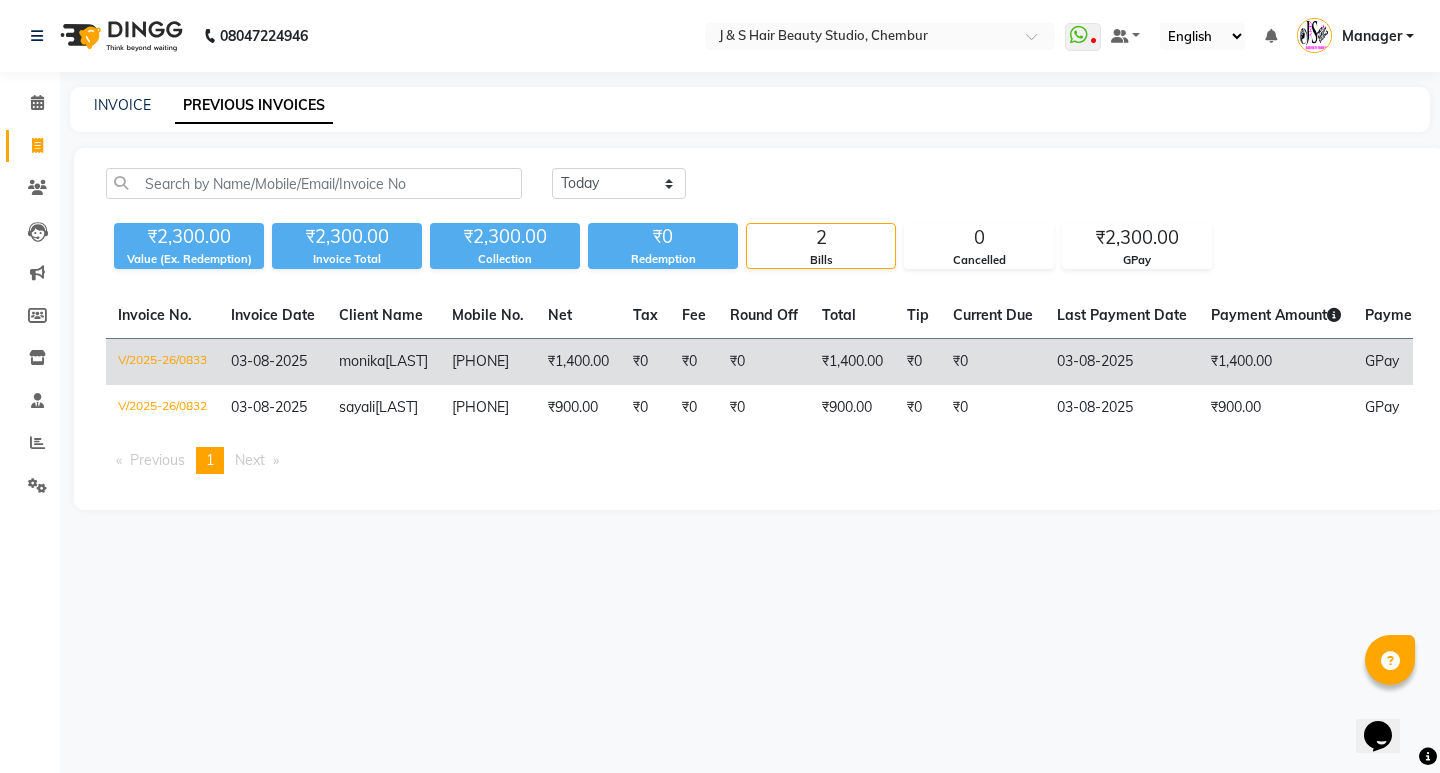 click on "monika" 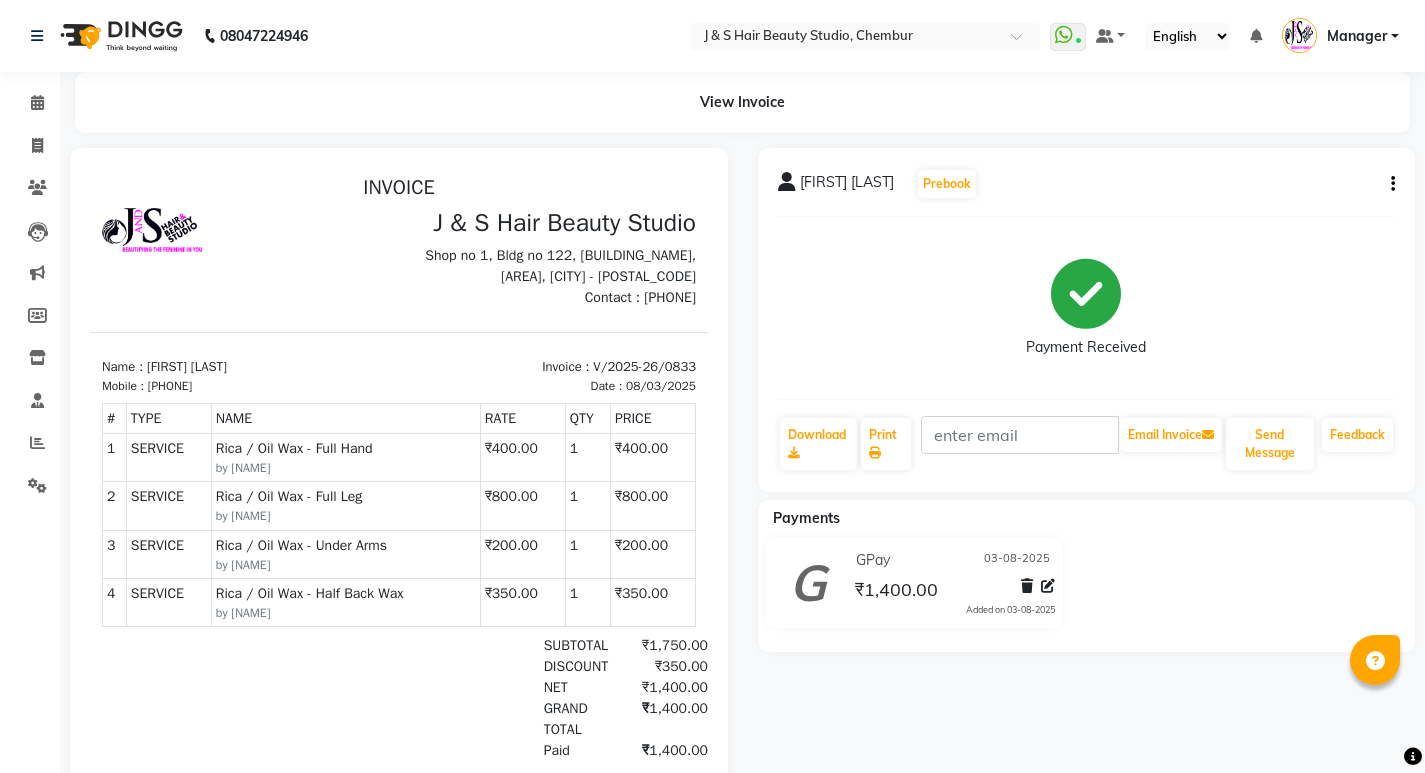 scroll, scrollTop: 0, scrollLeft: 0, axis: both 